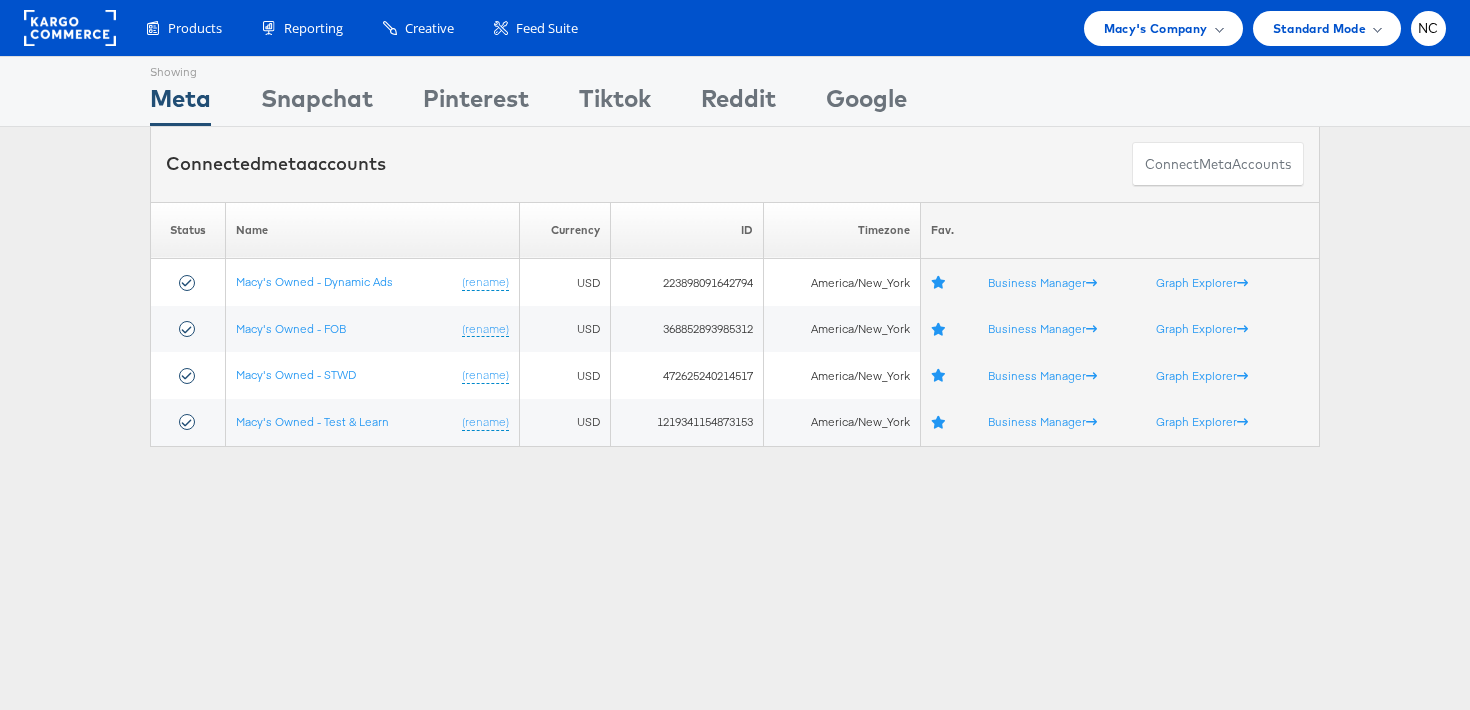 scroll, scrollTop: 0, scrollLeft: 0, axis: both 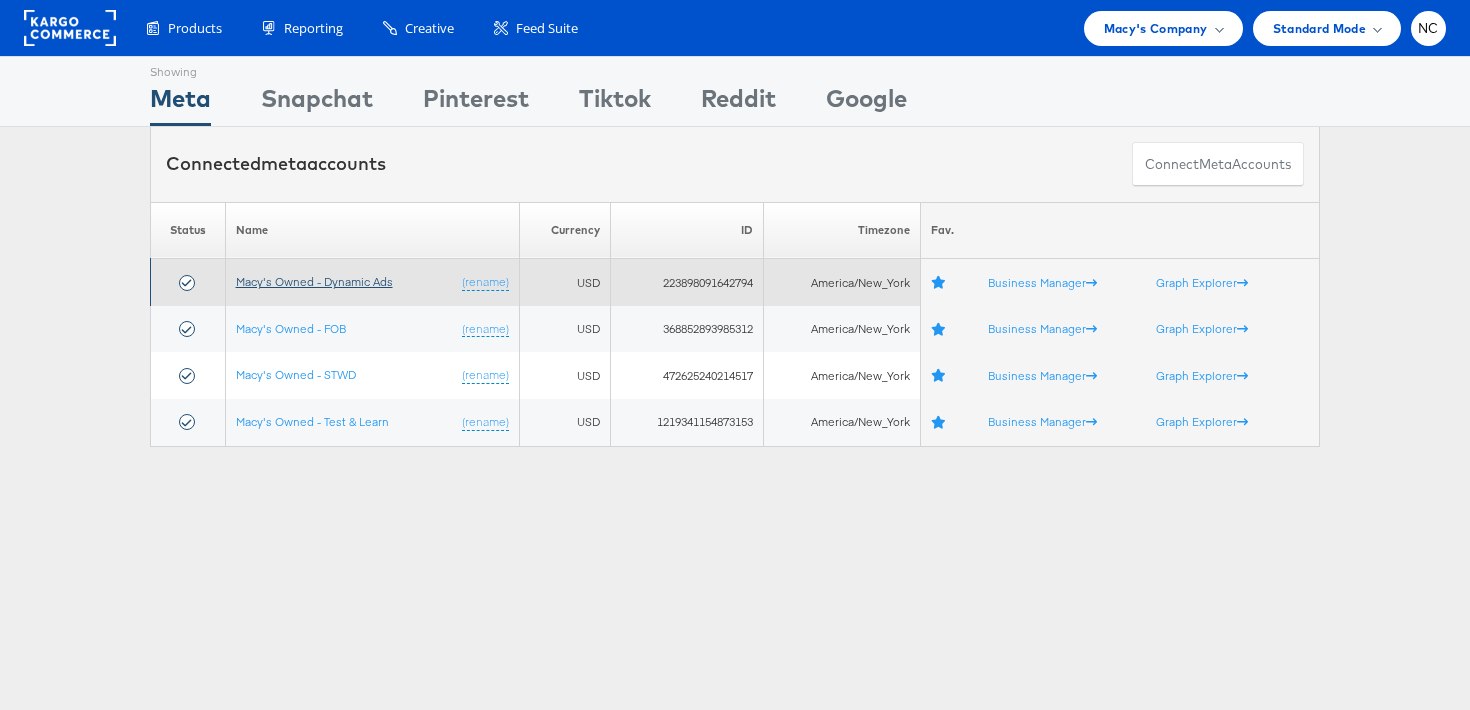 click on "Macy's Owned - Dynamic Ads" at bounding box center [314, 281] 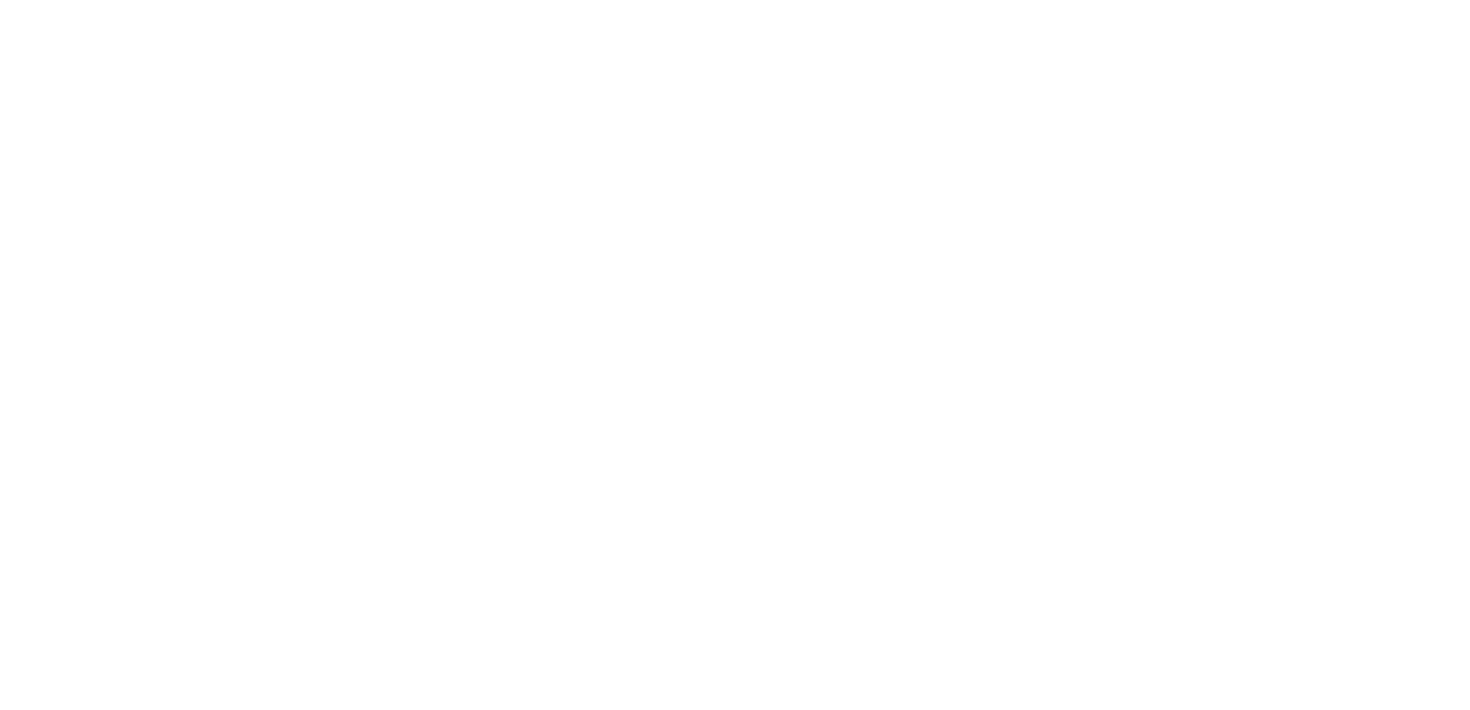 scroll, scrollTop: 0, scrollLeft: 0, axis: both 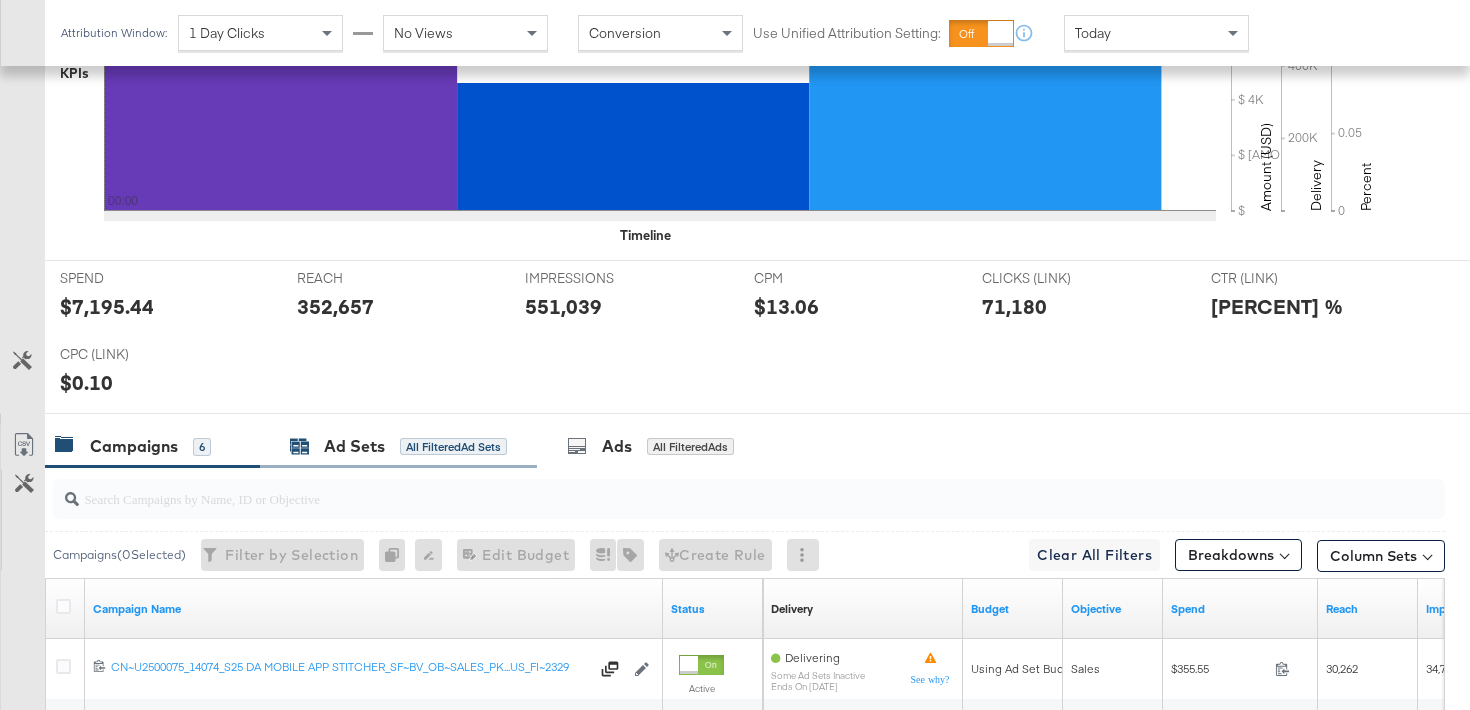 click on "Ad Sets All Filtered  Ad Sets" at bounding box center [398, 446] 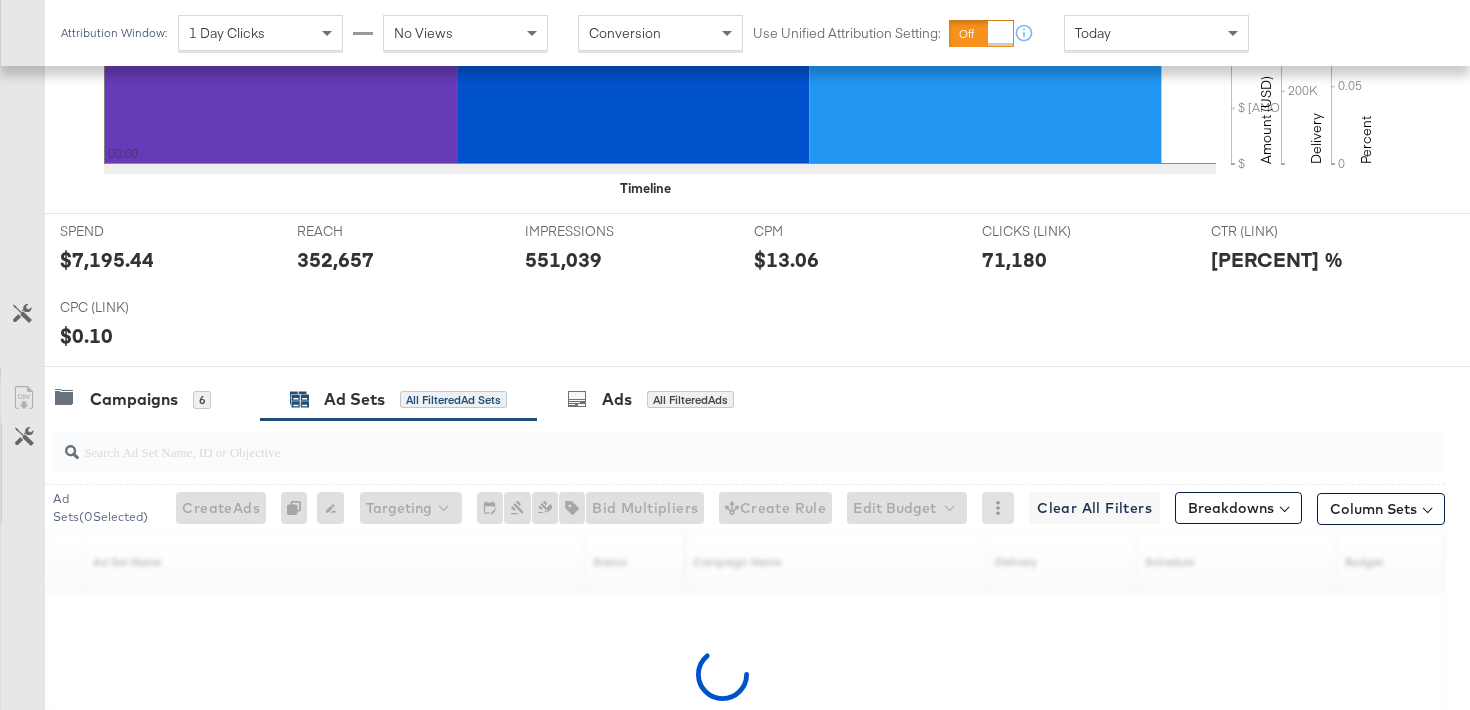 scroll, scrollTop: 787, scrollLeft: 0, axis: vertical 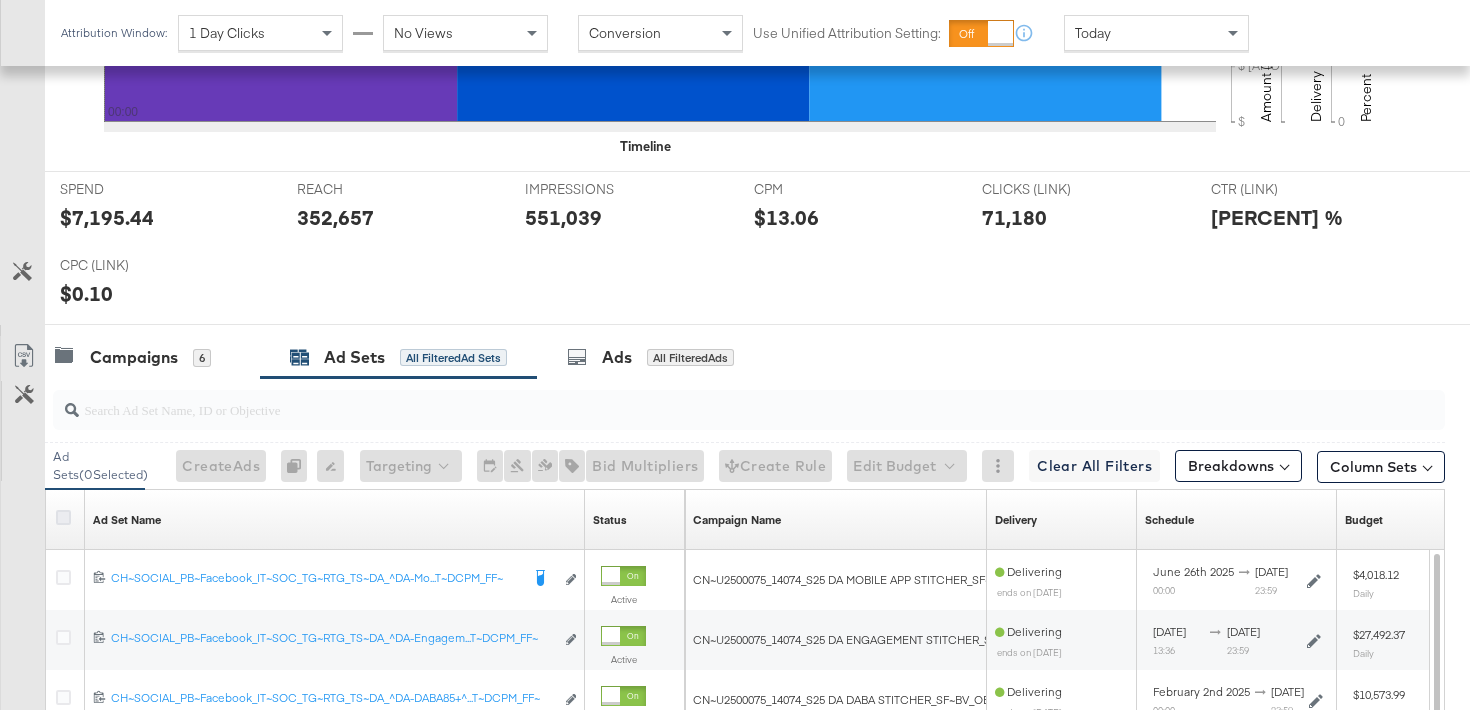 click at bounding box center [63, 517] 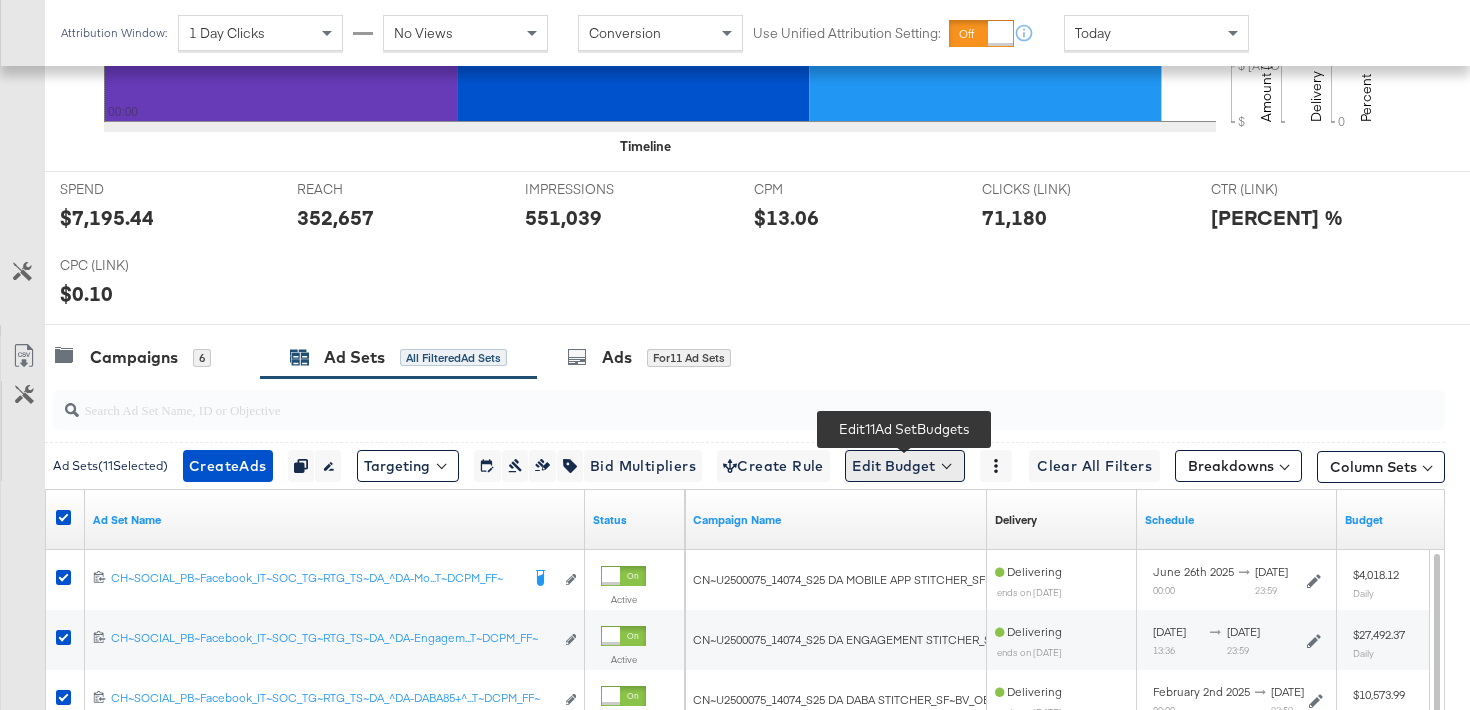 click on "Edit Budget" at bounding box center [905, 466] 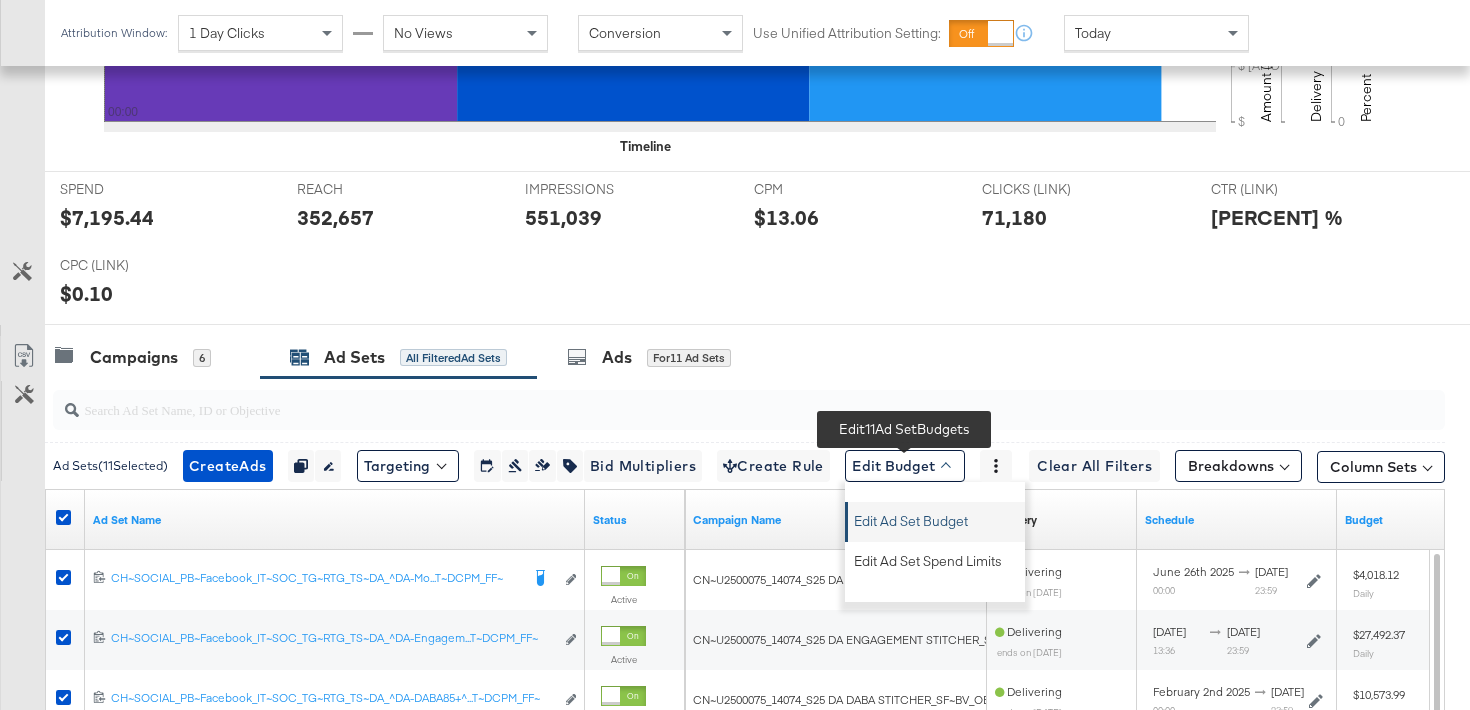 click on "Edit Ad Set Budget" at bounding box center (911, 518) 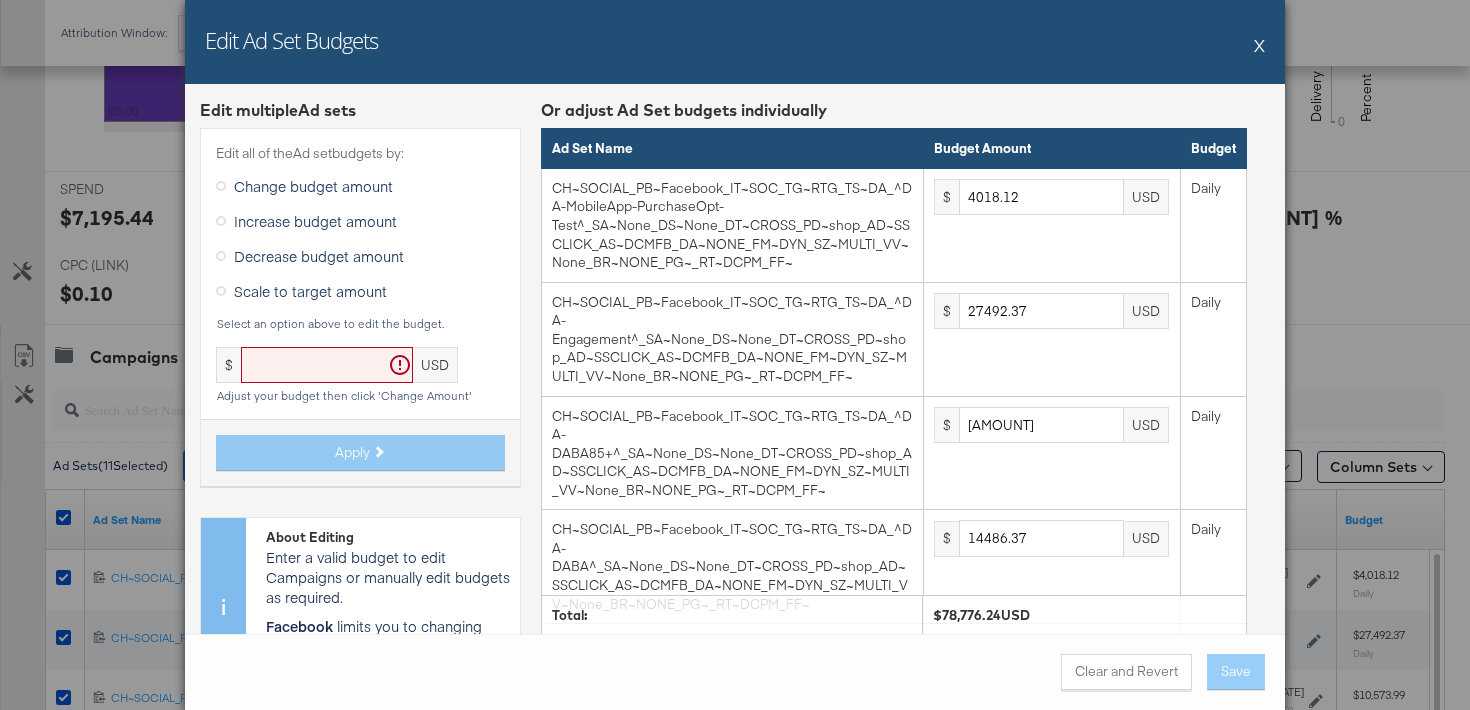 click on "Scale to target amount" at bounding box center (310, 291) 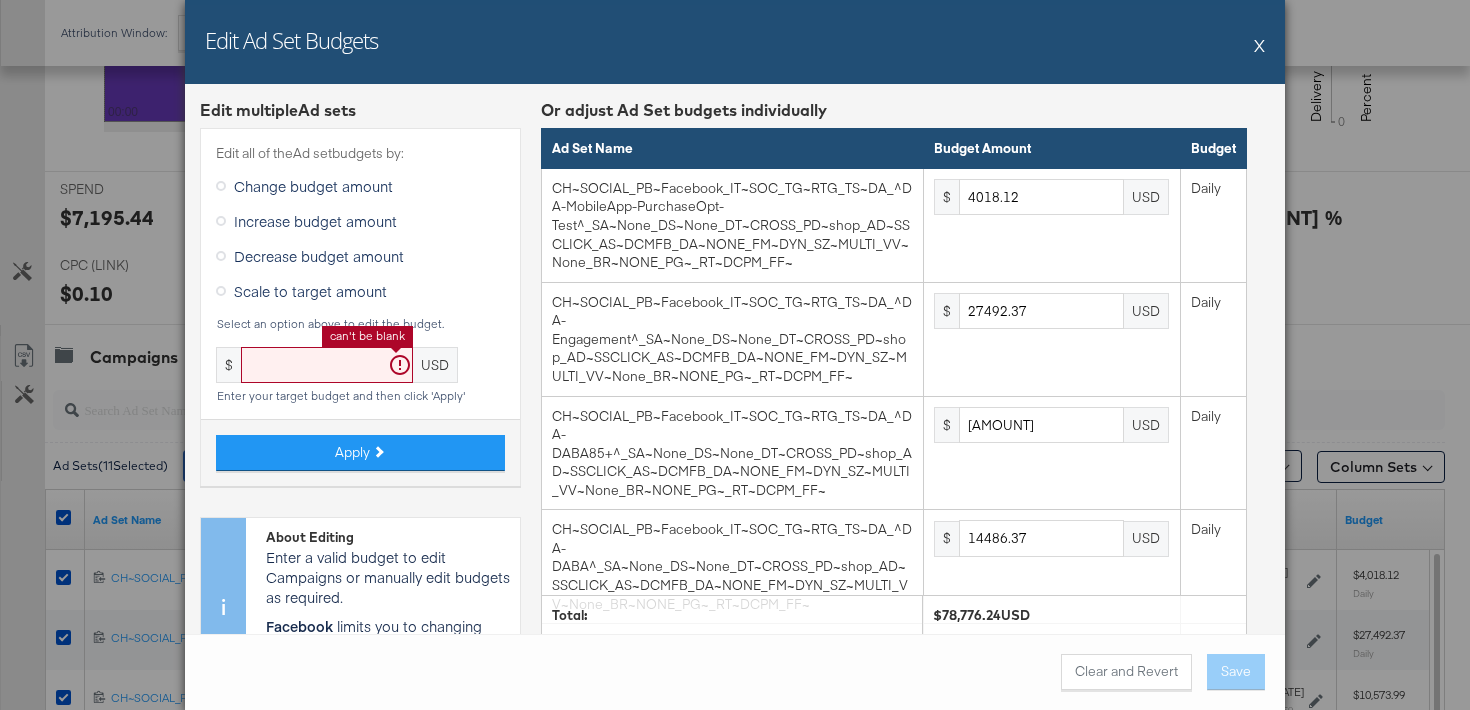 click at bounding box center (327, 365) 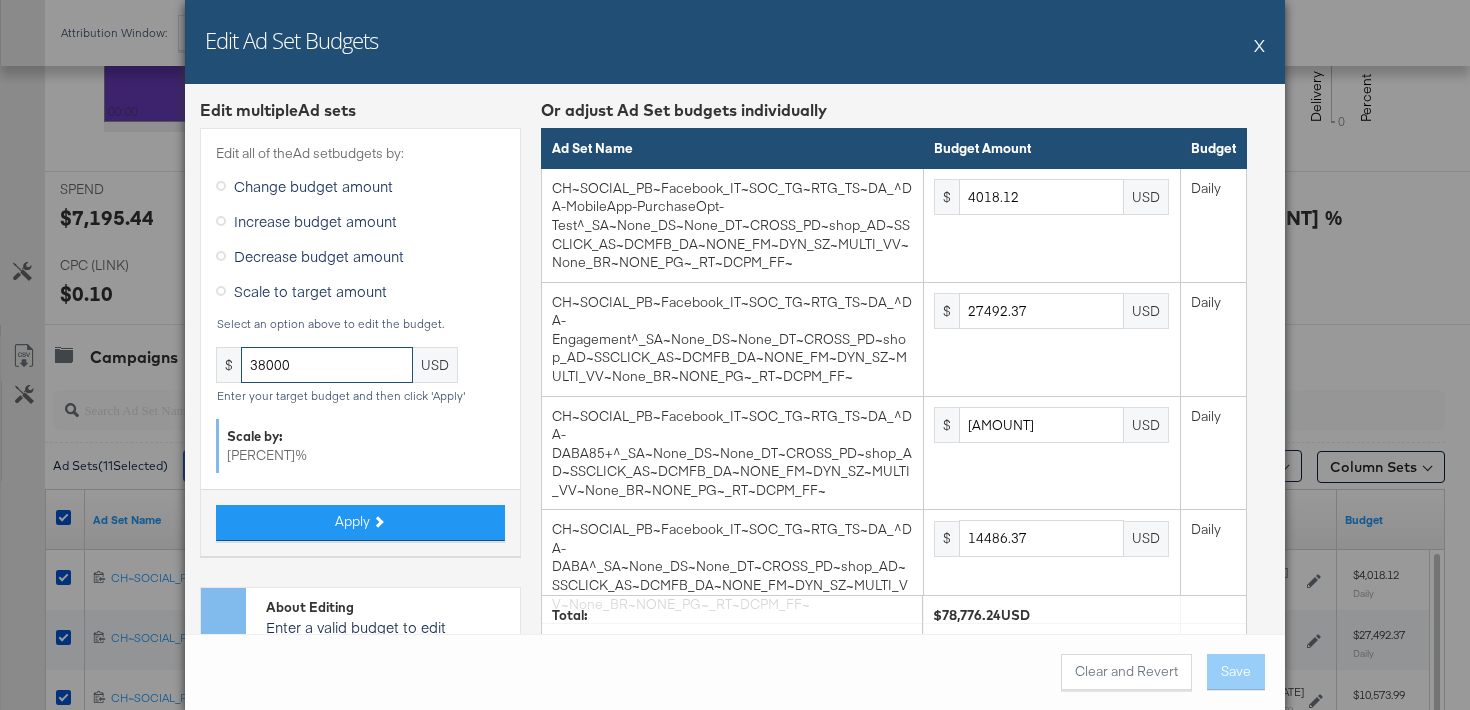 type on "38000" 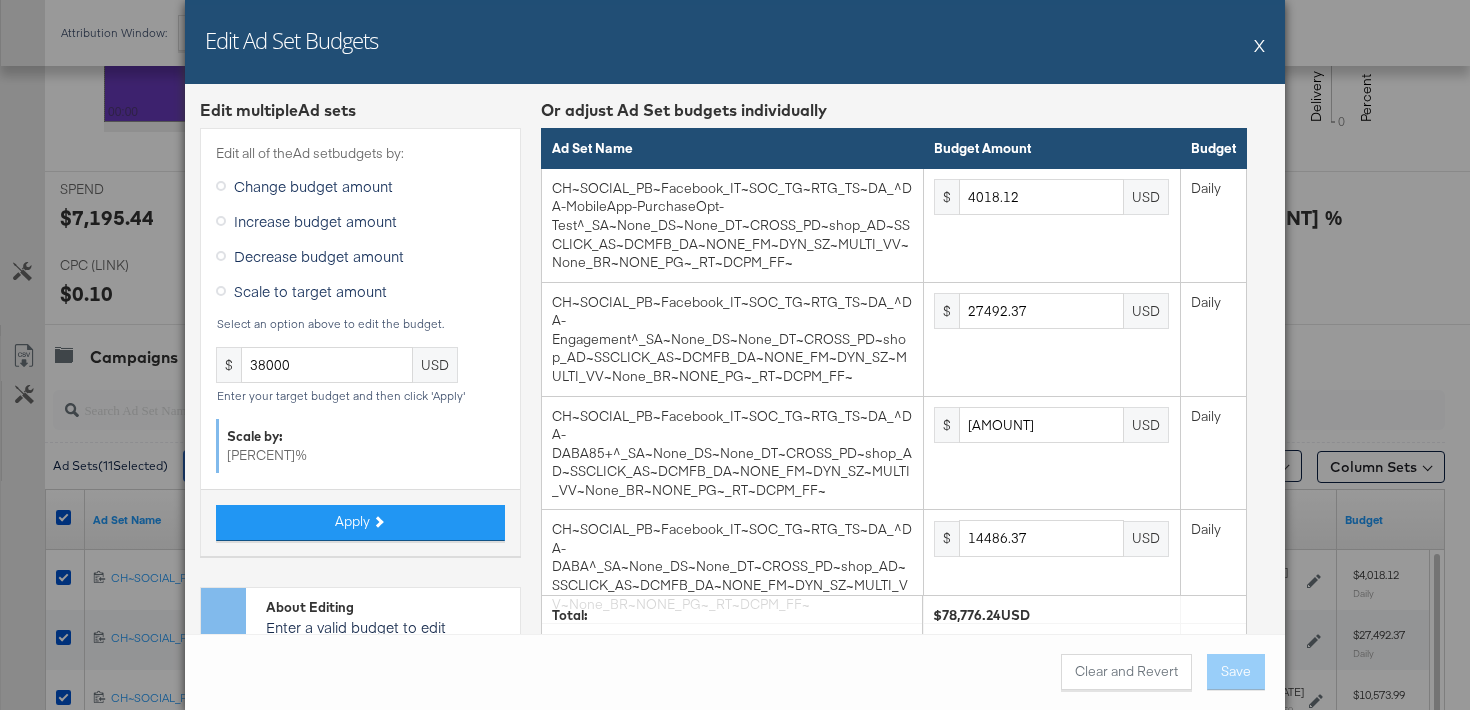 click on "Edit all of the  Ad set  budgets by: Change budget amount Increase budget amount Decrease budget amount Scale to target amount Select an option above to edit the budget. $ [AMOUNT] USD Enter your target budget and then click 'Apply' Scale by: [PERCENT] % Apply" at bounding box center (360, 341) 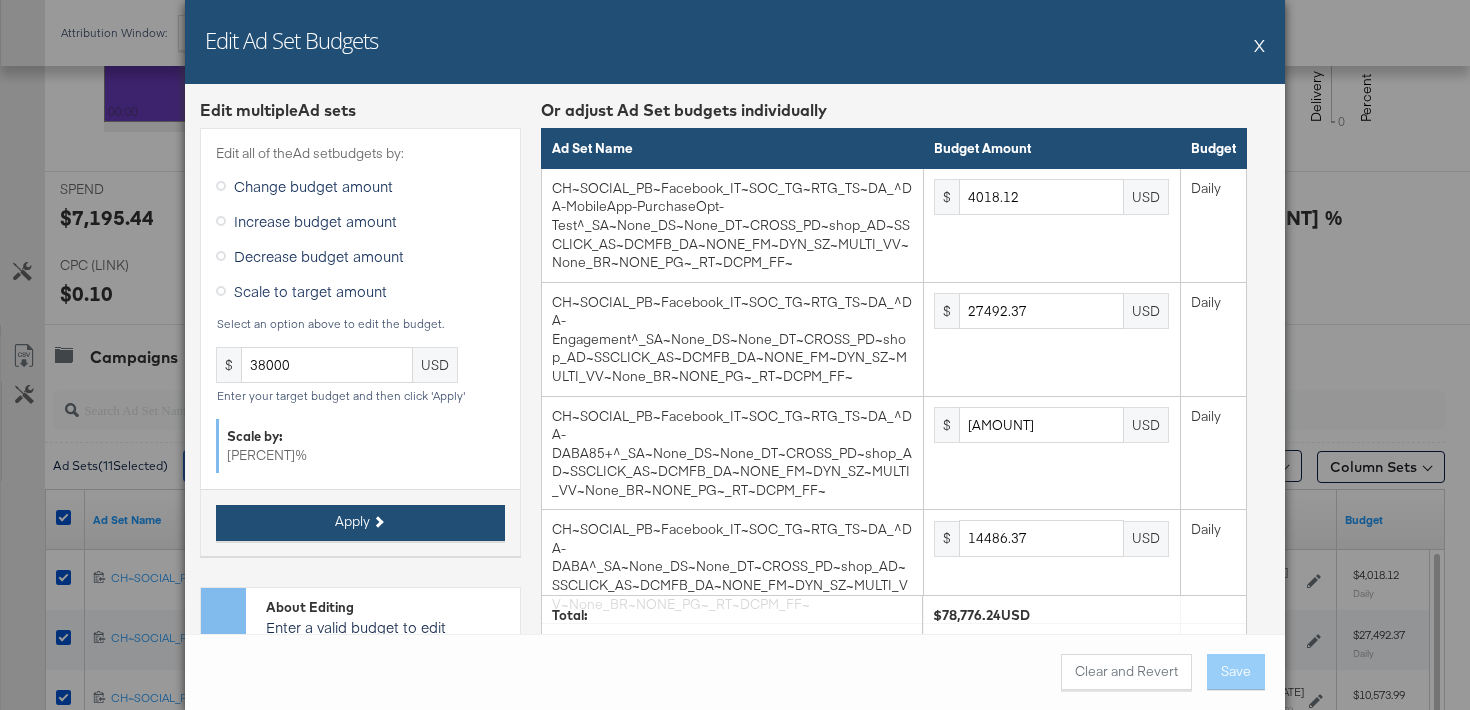 click on "Apply" at bounding box center [360, 523] 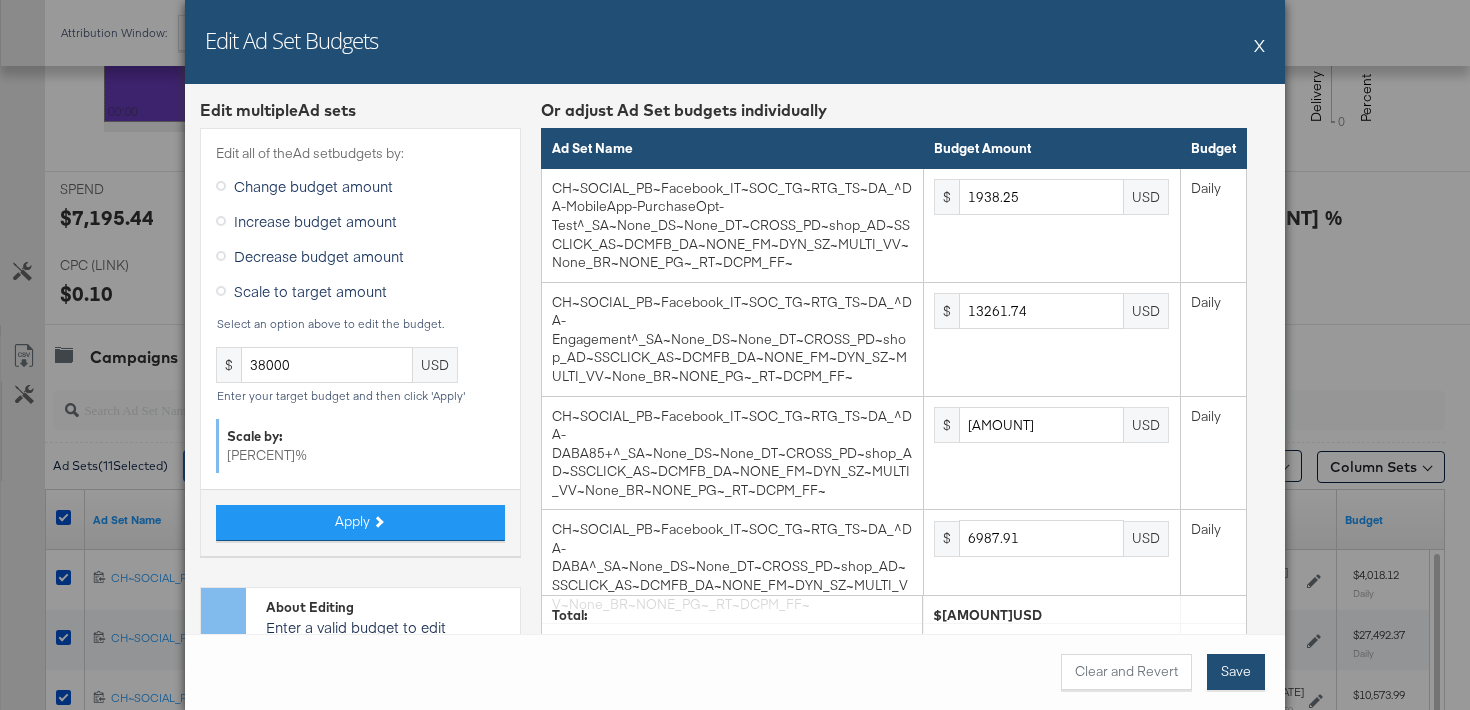 click on "Save" at bounding box center [1236, 672] 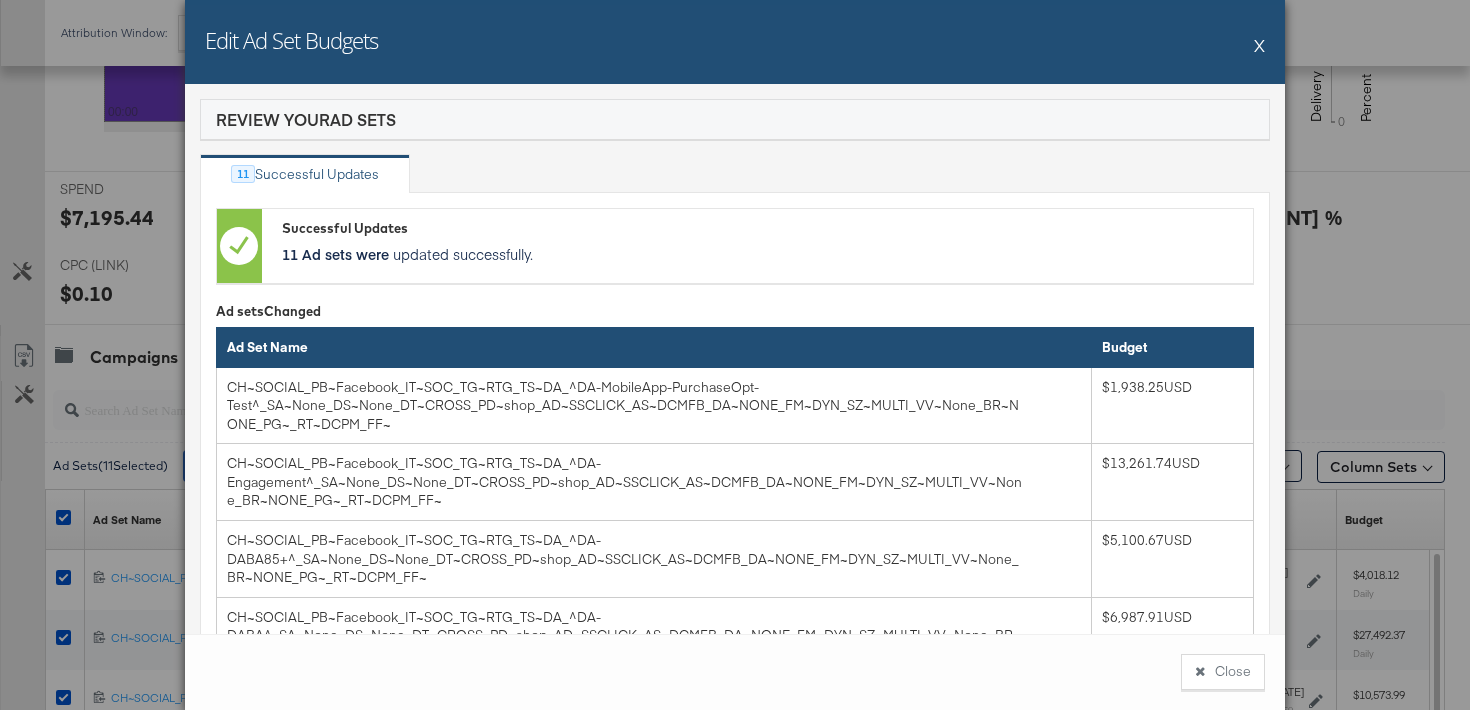 click on "X" at bounding box center (1259, 45) 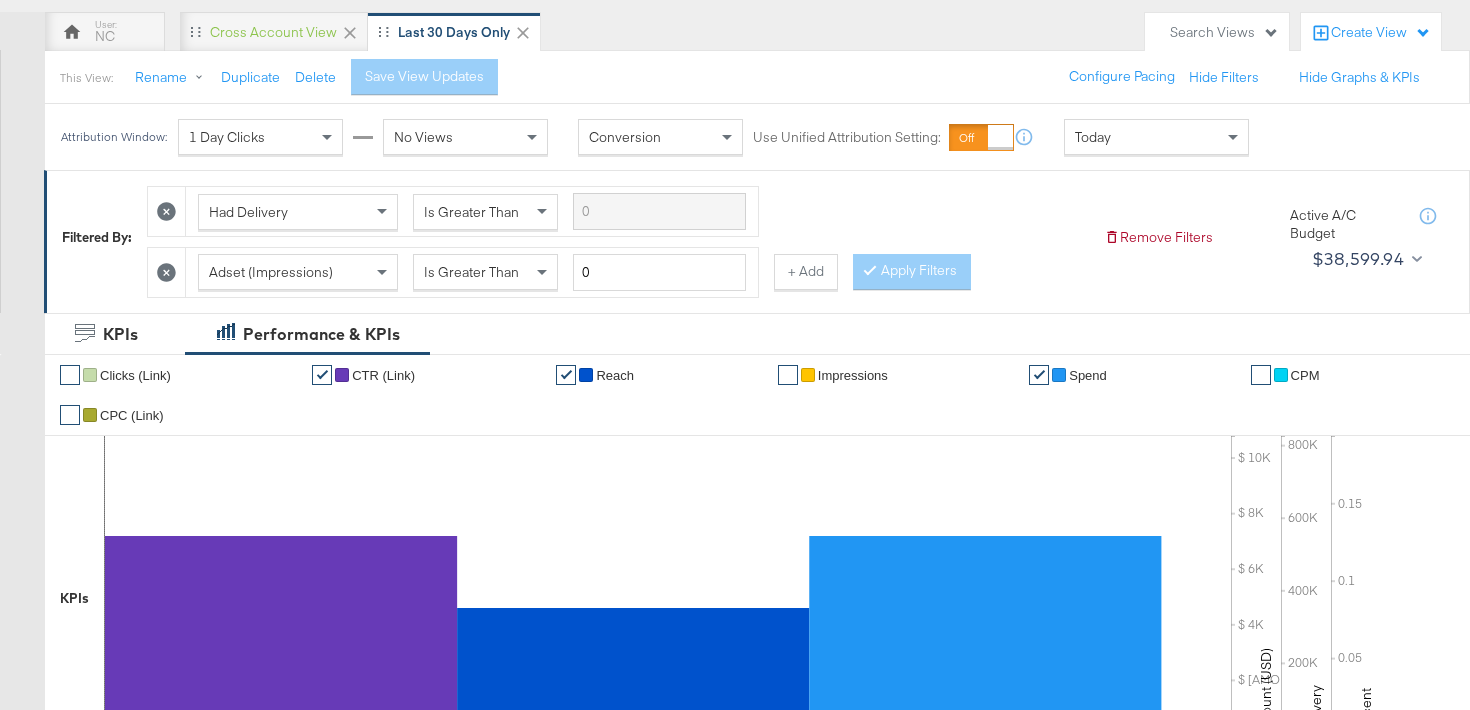 scroll, scrollTop: 0, scrollLeft: 0, axis: both 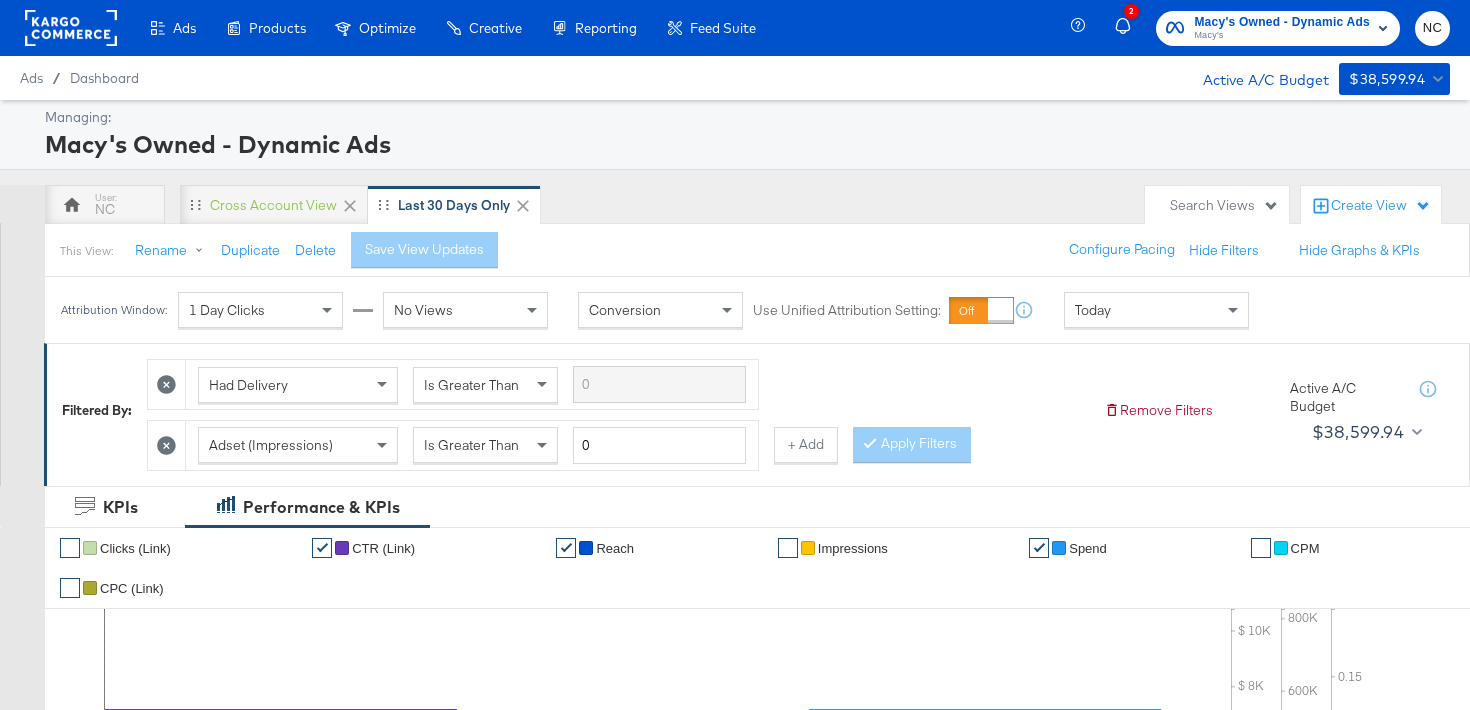 click on "2 Macy's Owned - Dynamic Ads Macy's NC" at bounding box center [1274, 28] 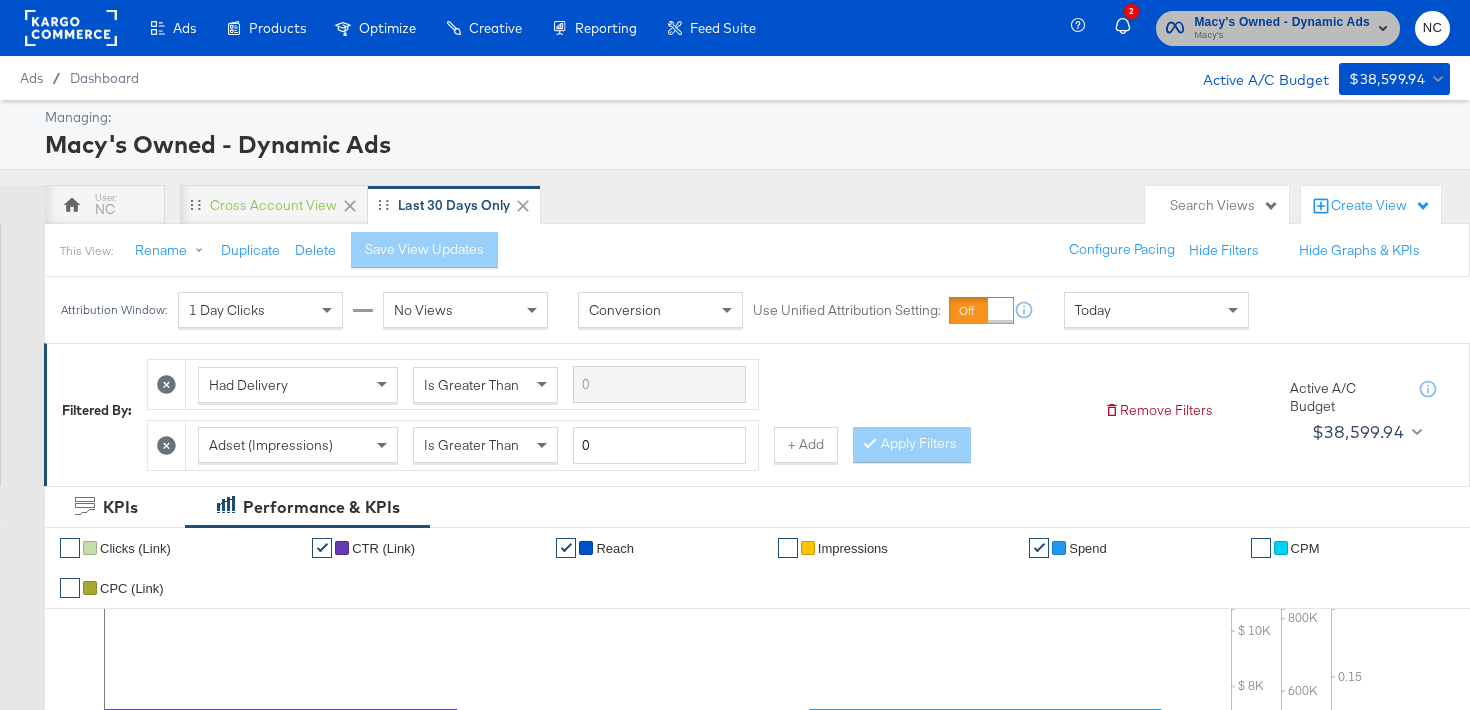click on "Macy's" at bounding box center [1282, 36] 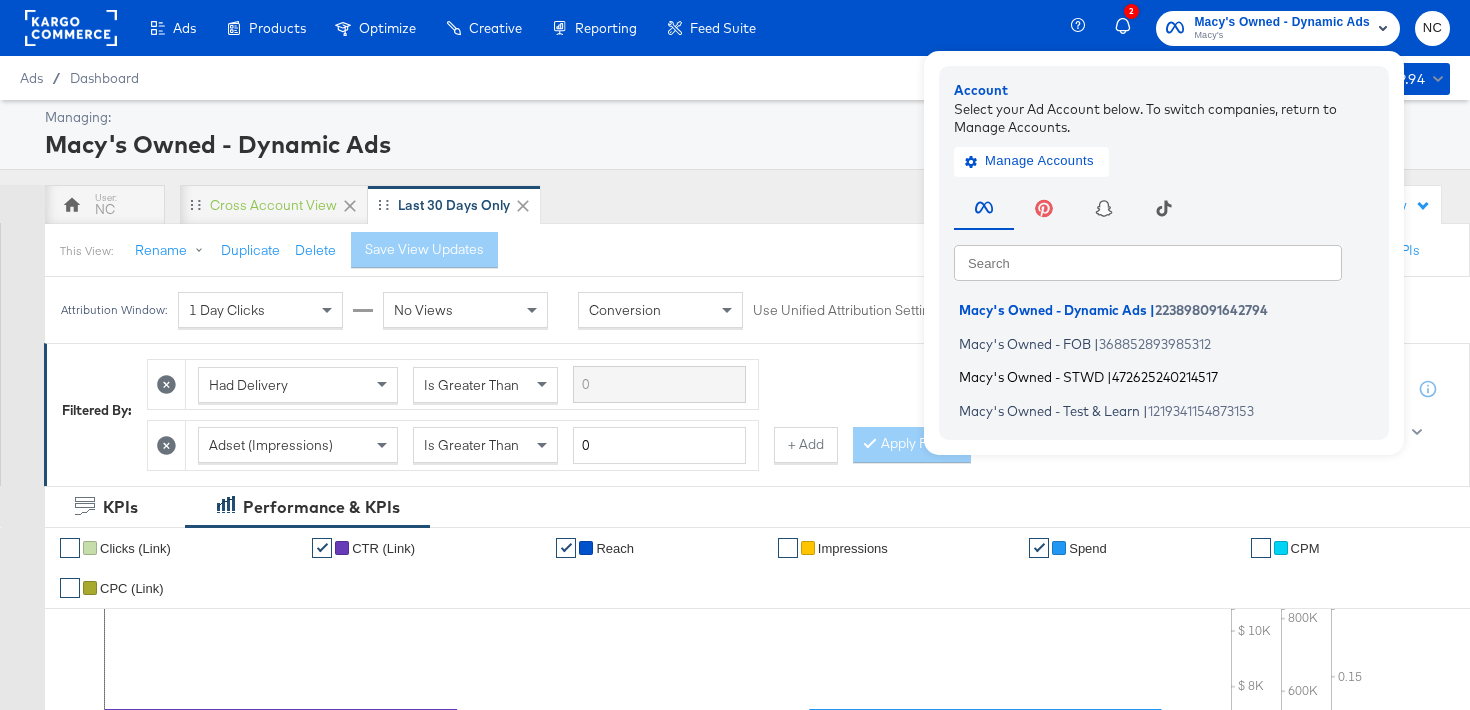 click on "472625240214517" at bounding box center [1165, 377] 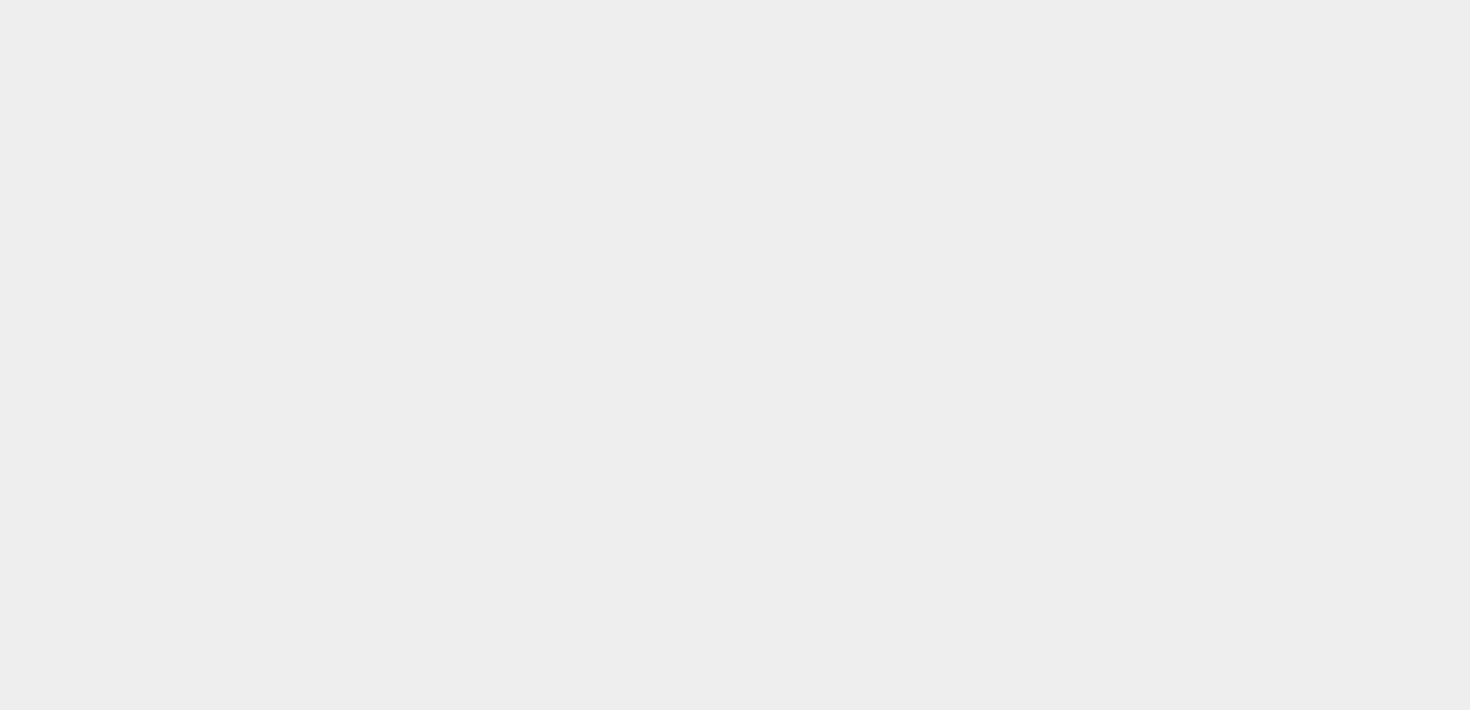 scroll, scrollTop: 0, scrollLeft: 0, axis: both 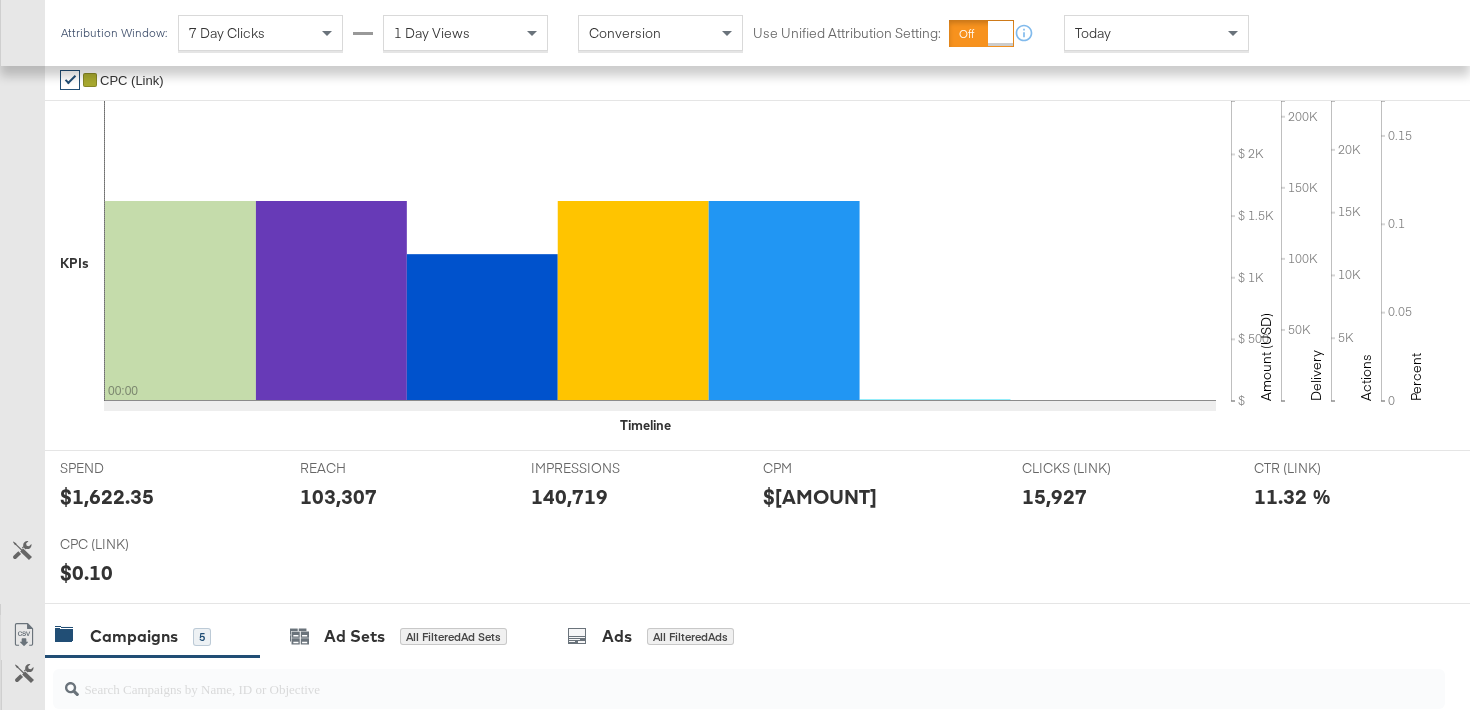 click on "REACH REACH 103,307" at bounding box center [401, 489] 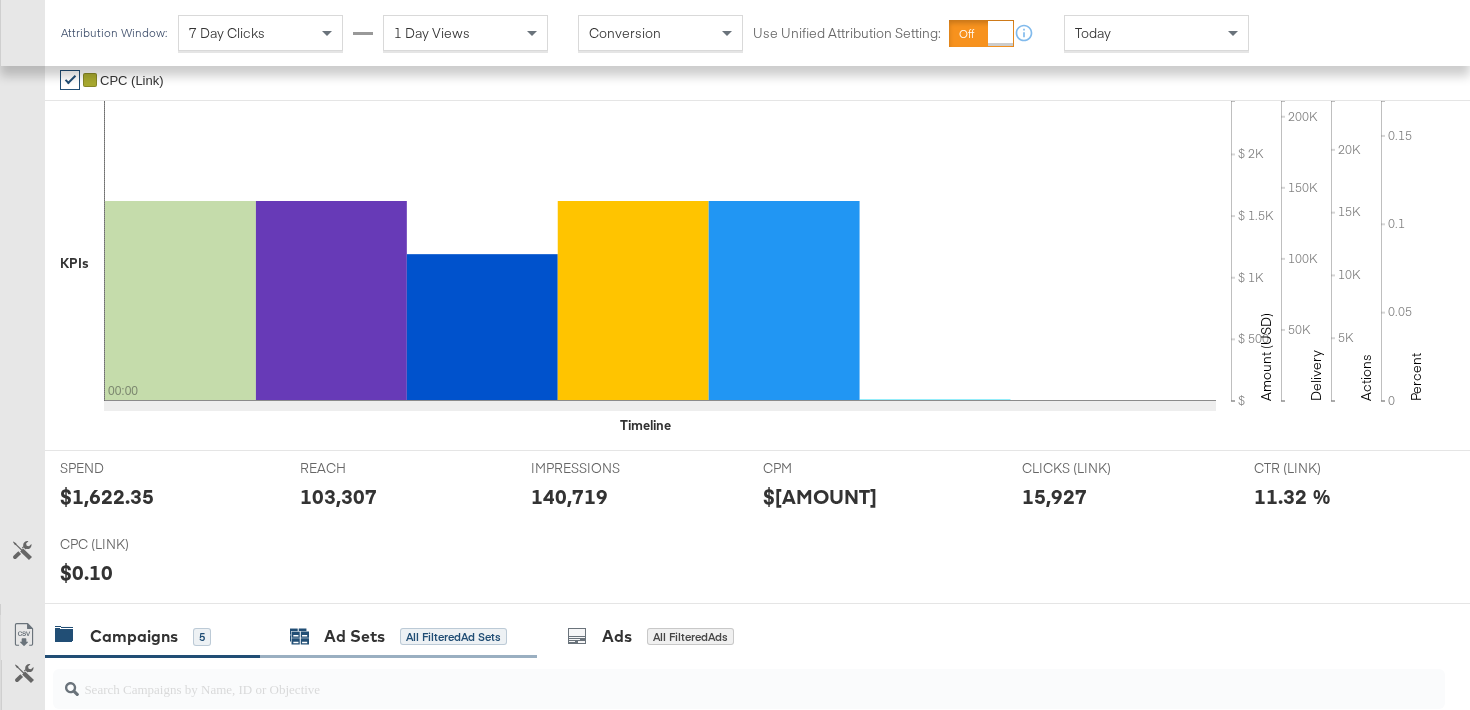click on "Ad Sets" at bounding box center (354, 636) 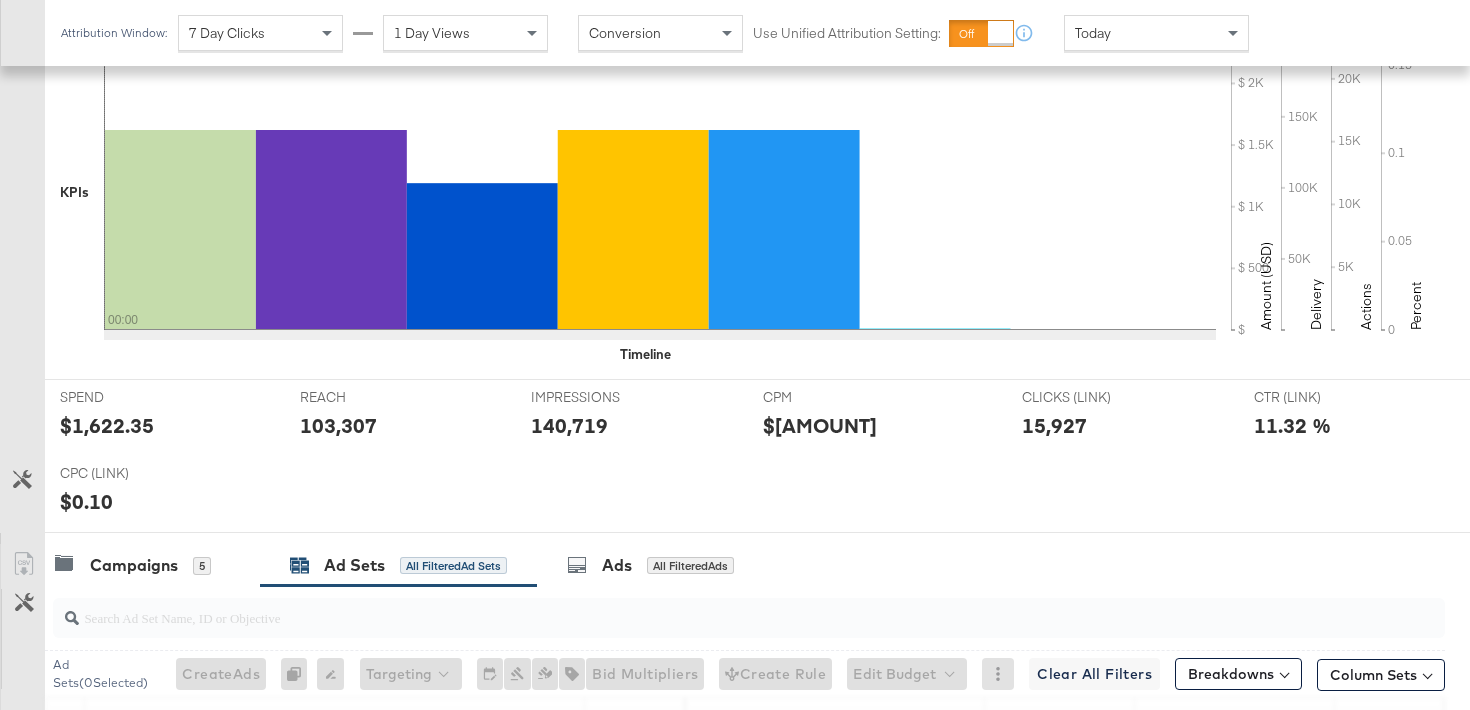 scroll, scrollTop: 686, scrollLeft: 0, axis: vertical 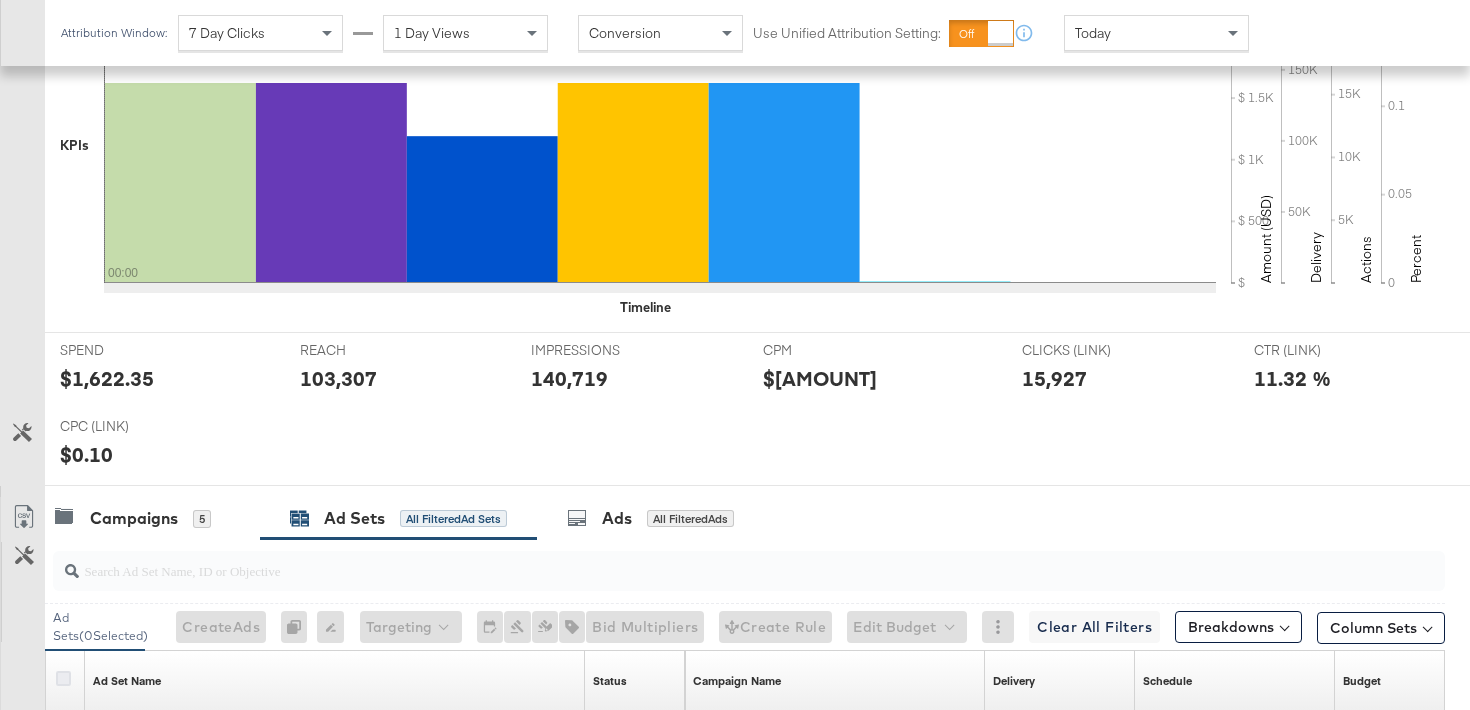 click at bounding box center (63, 678) 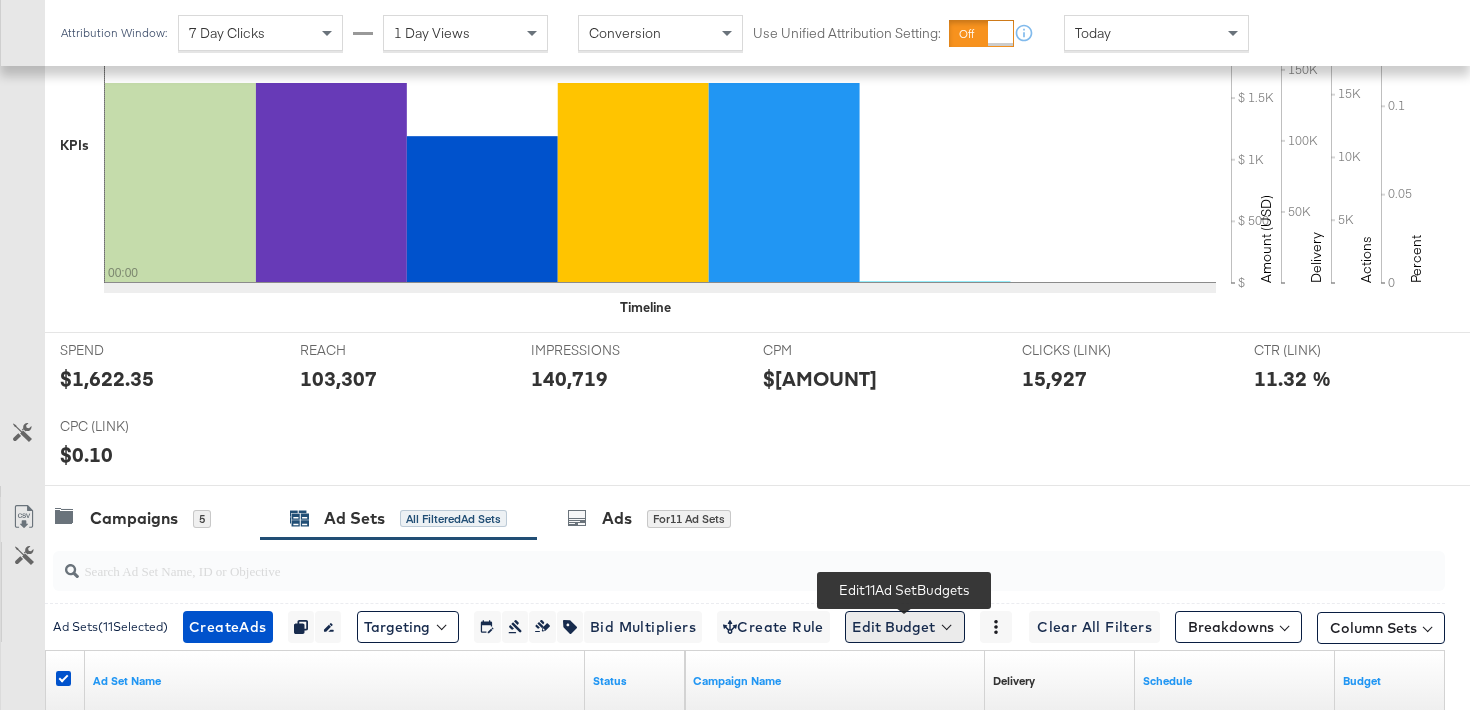 click on "Edit Budget" at bounding box center (905, 627) 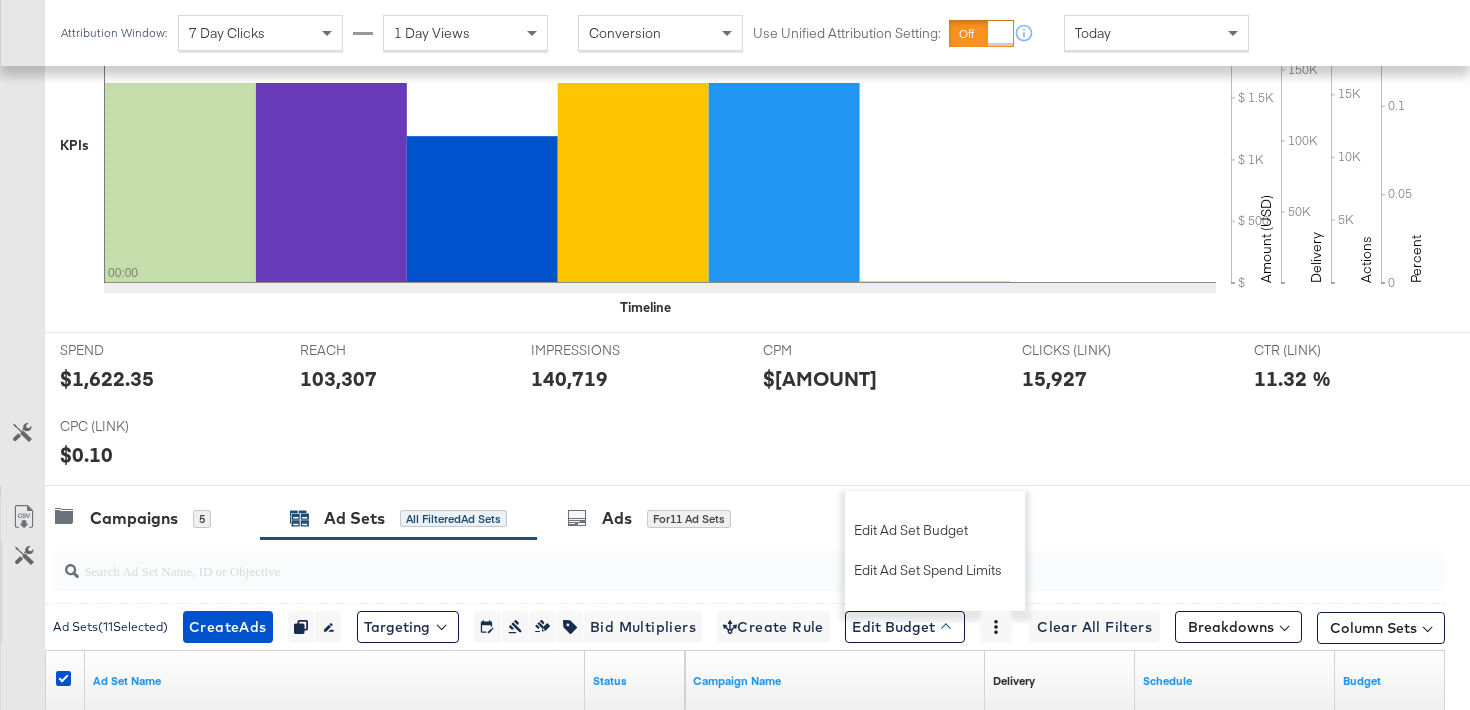 click on "Campaign Name" at bounding box center (835, 681) 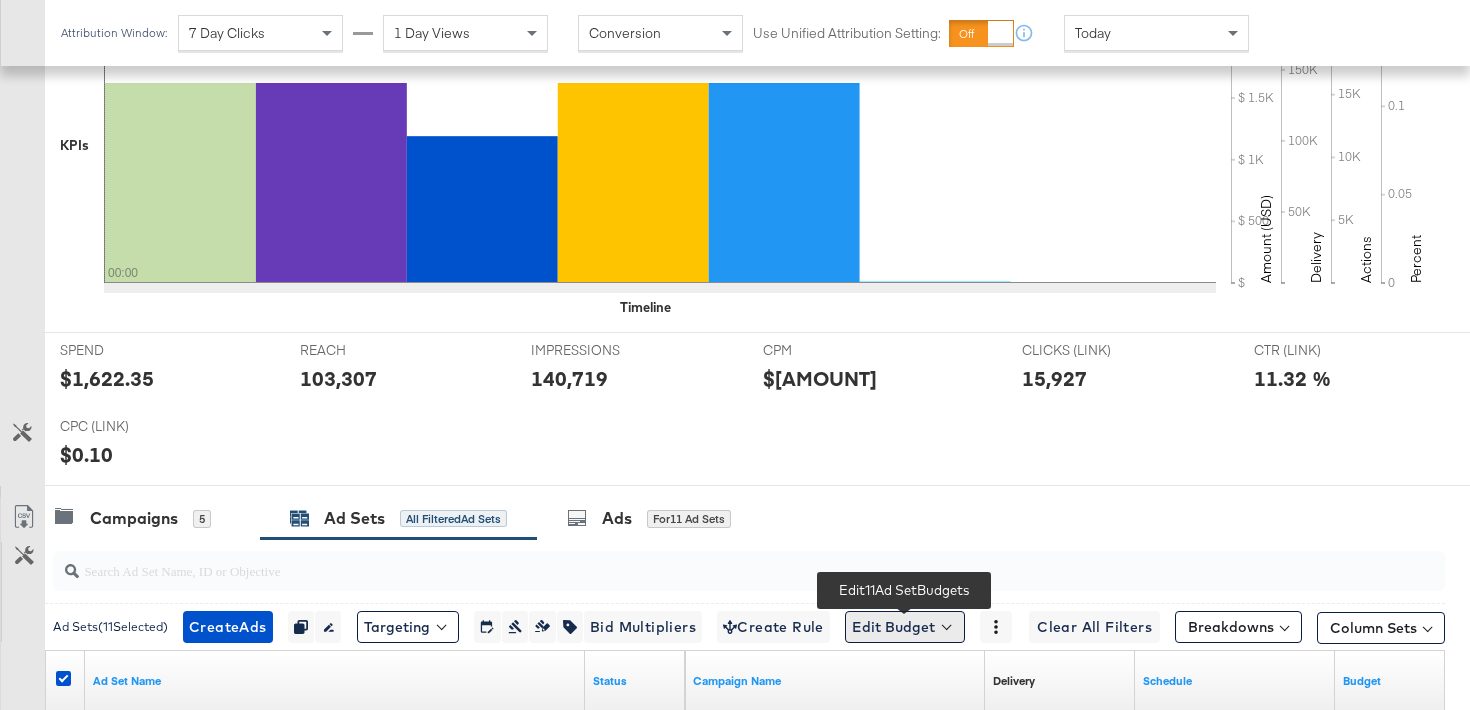 click on "Edit Budget" at bounding box center [905, 627] 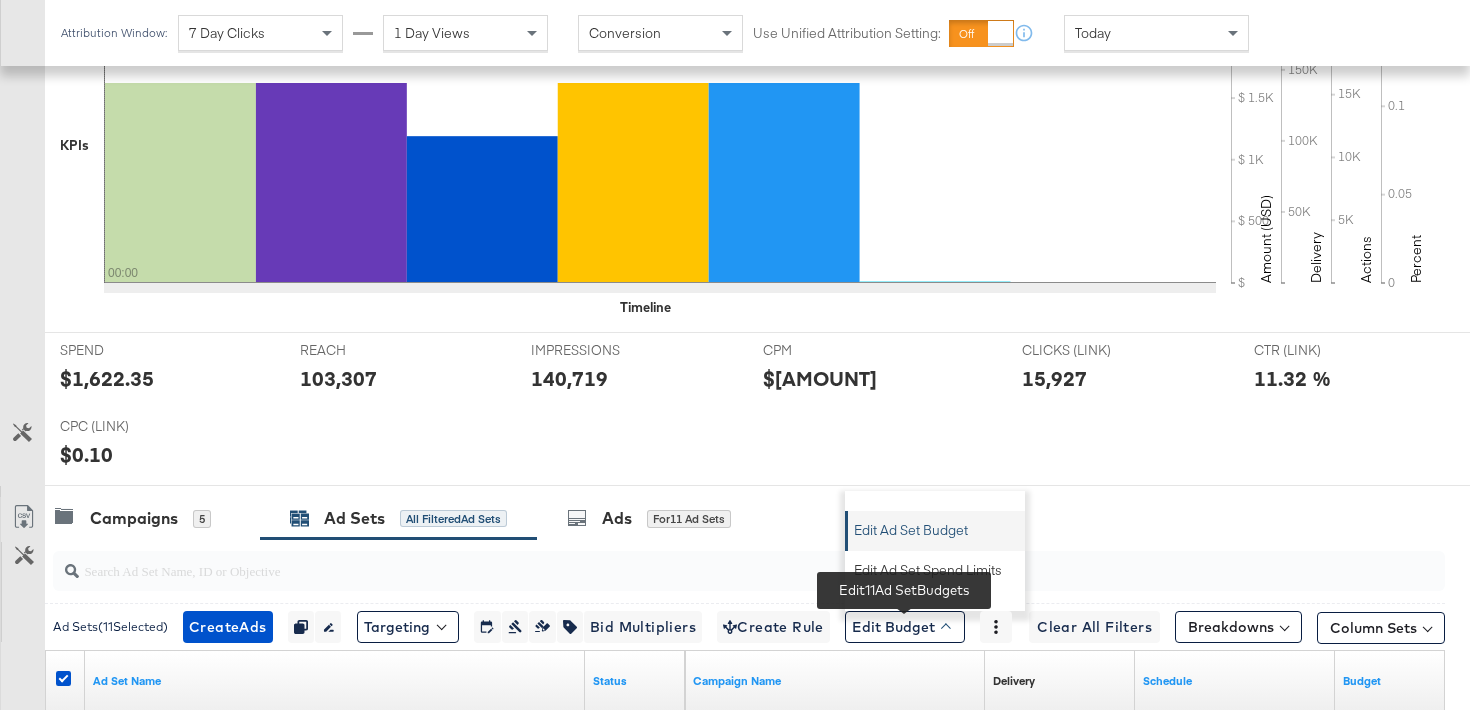 click on "Edit Ad Set Budget" at bounding box center [911, 527] 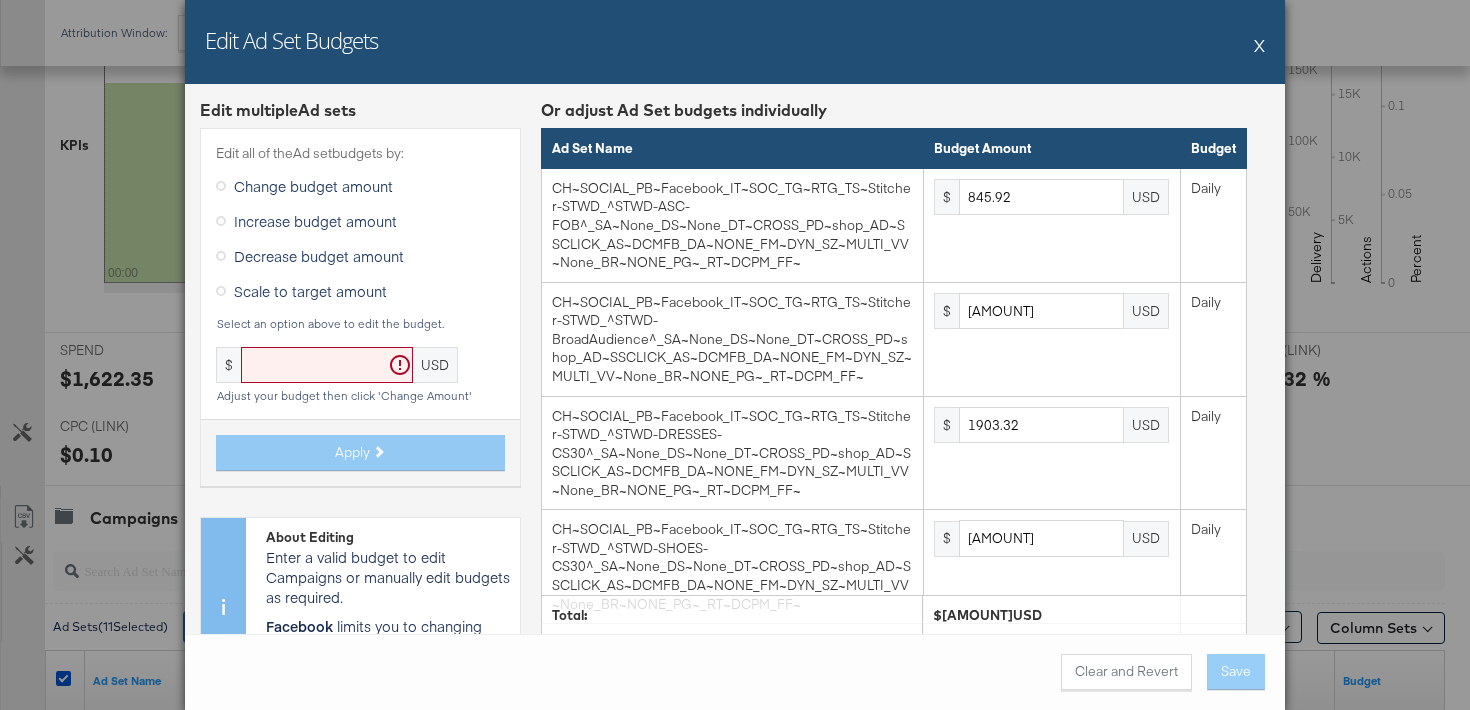 click on "Scale to target amount" at bounding box center [310, 291] 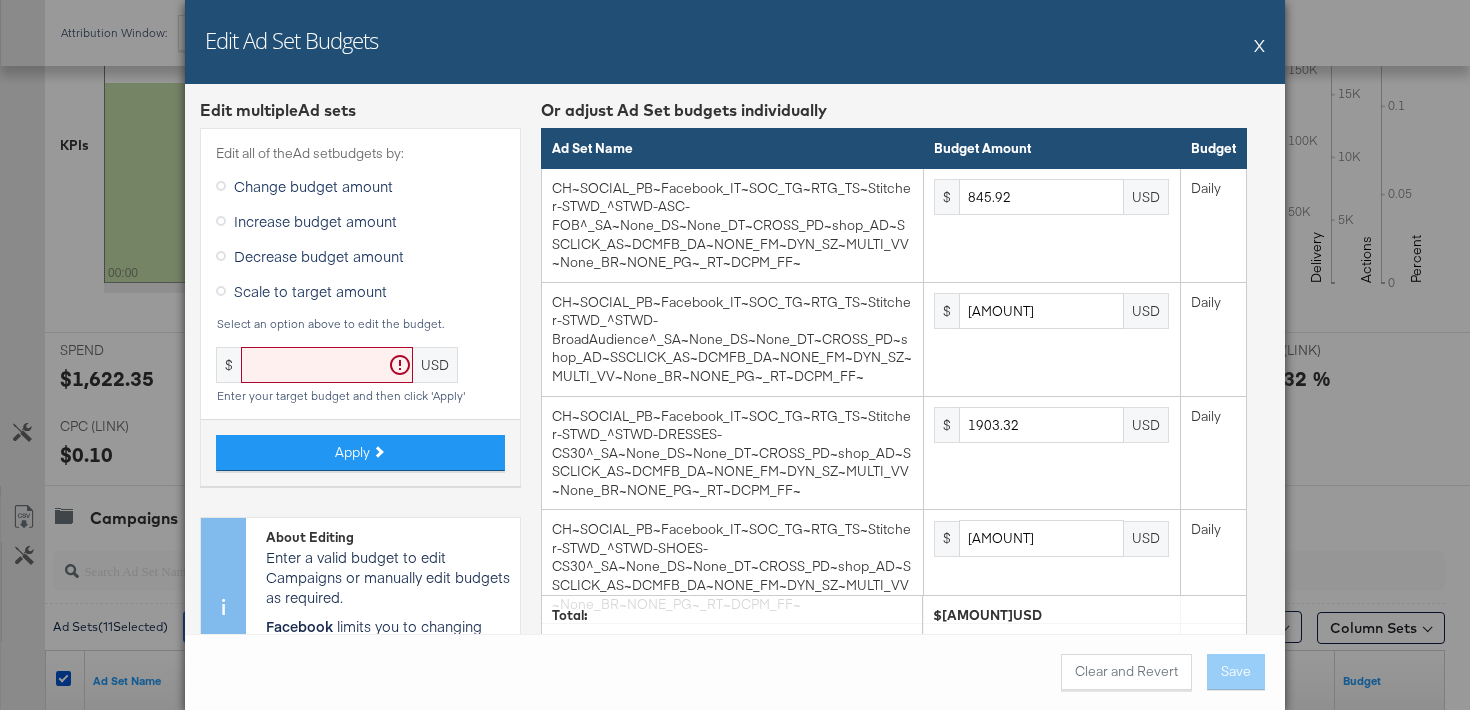 click at bounding box center (327, 365) 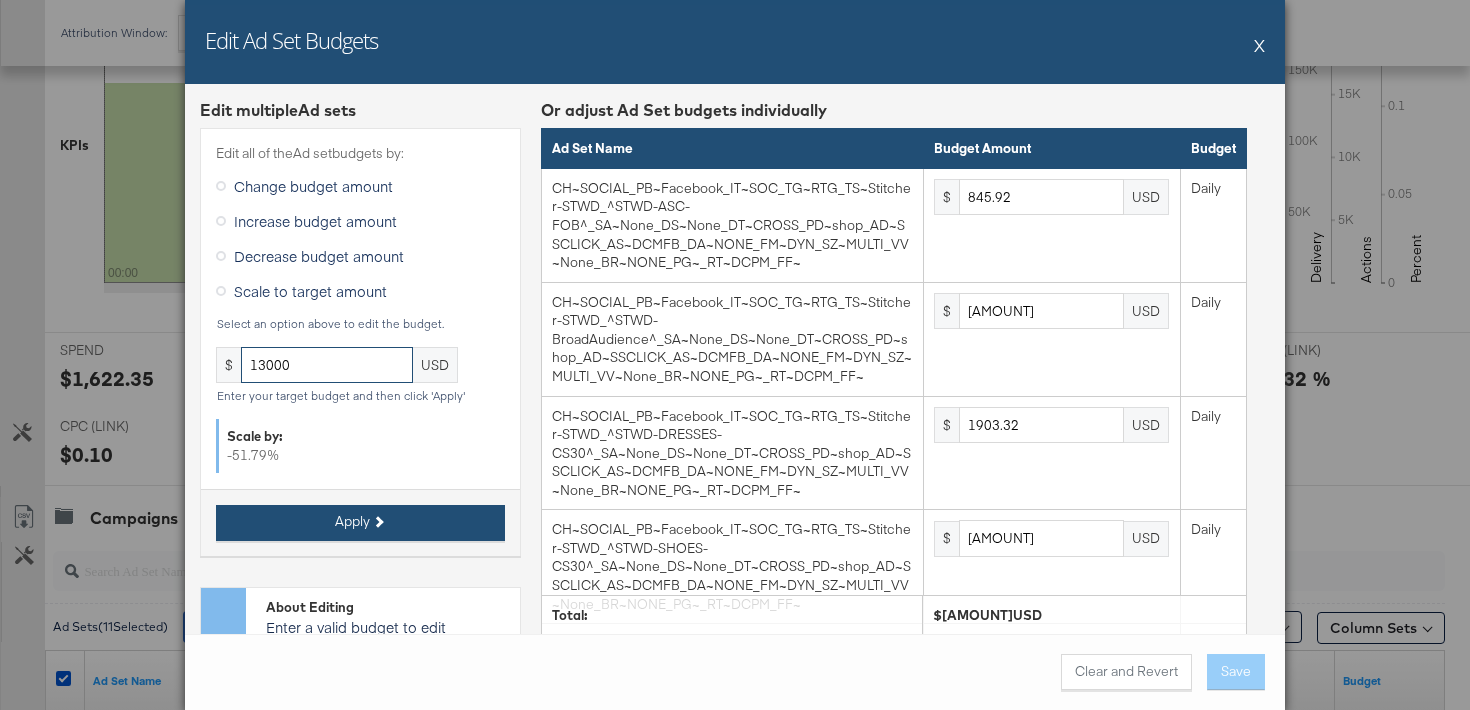 type on "13000" 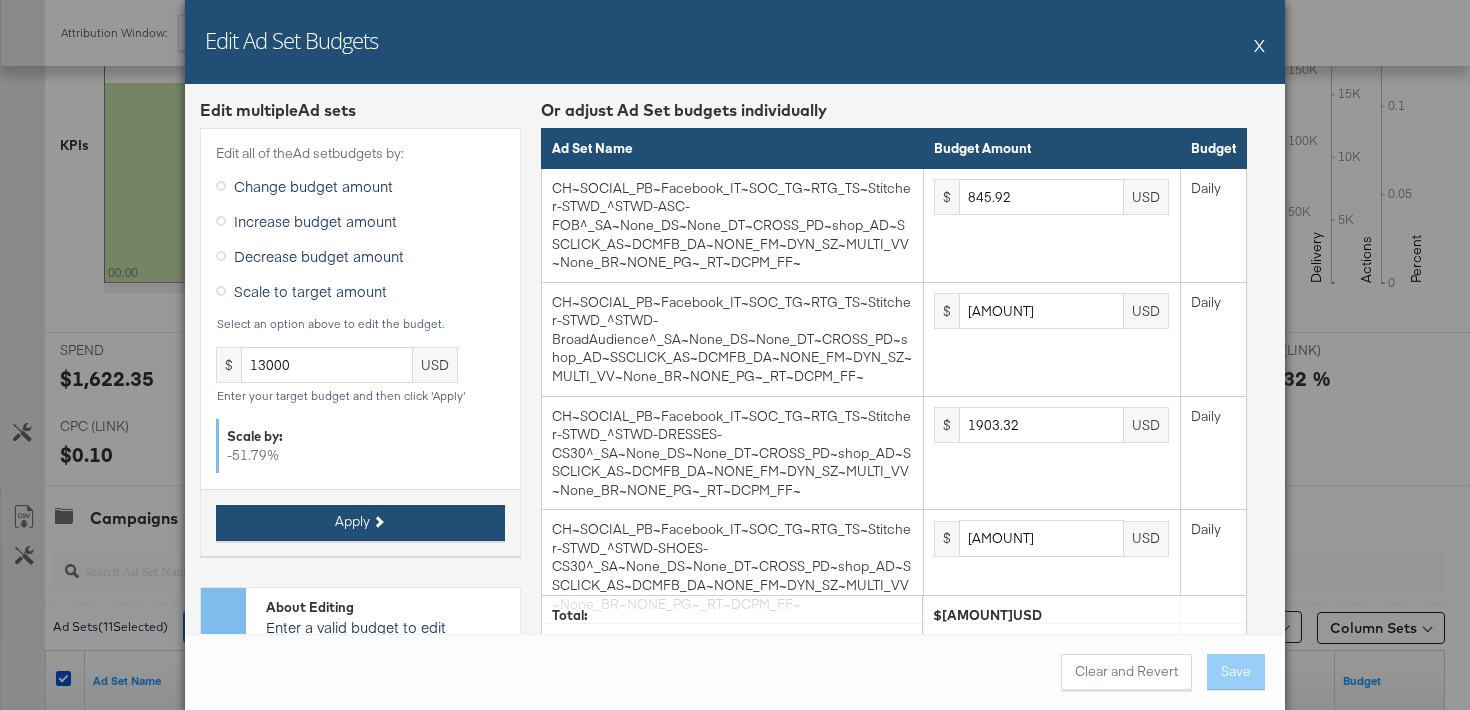 click on "Apply" at bounding box center [360, 523] 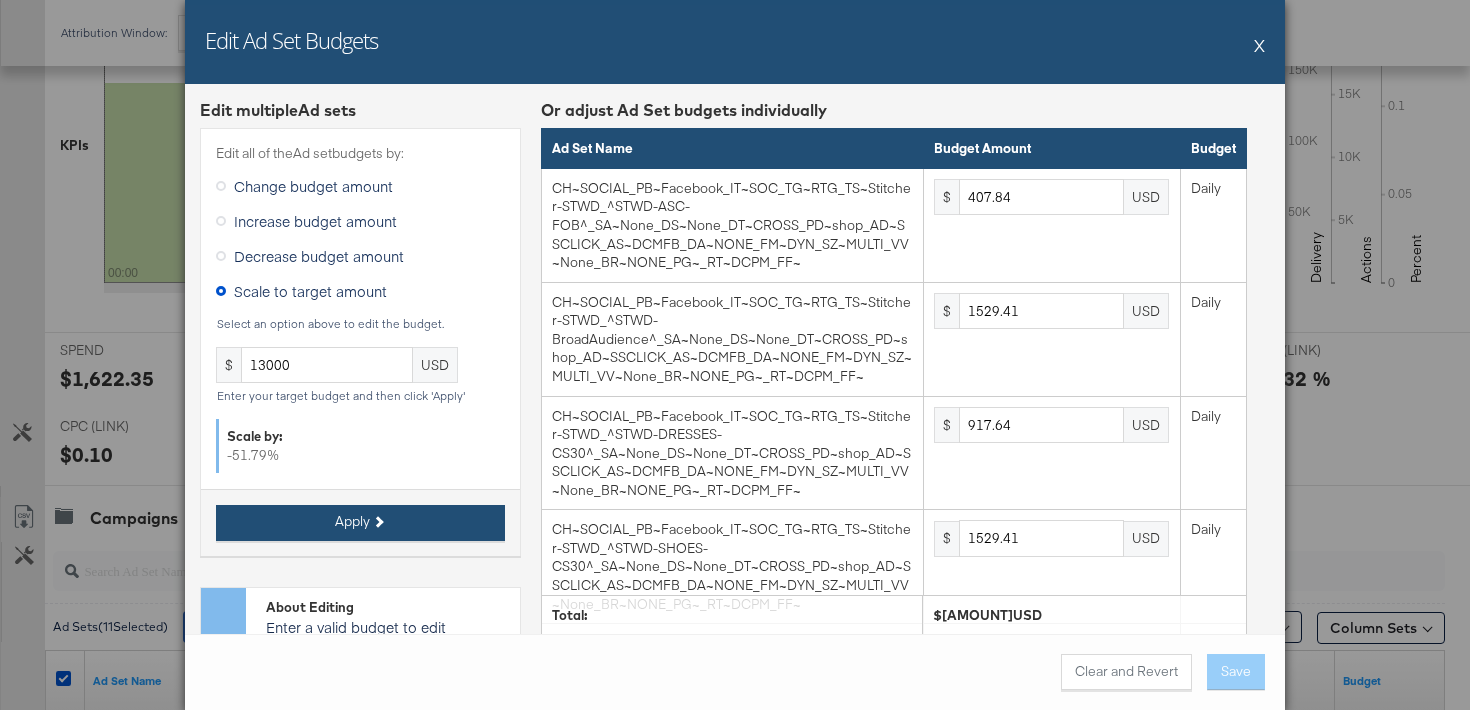 type on "1121.56" 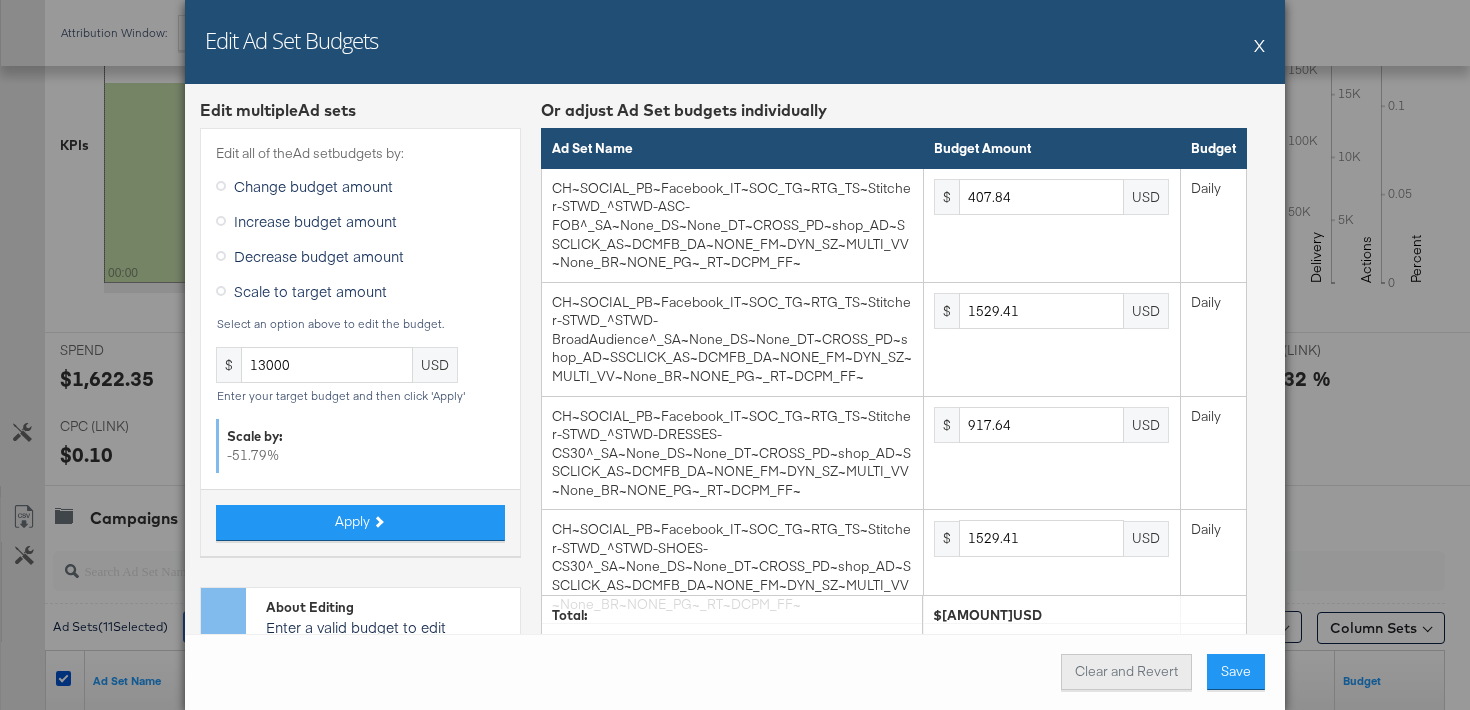 click on "Clear and Revert" at bounding box center (1126, 672) 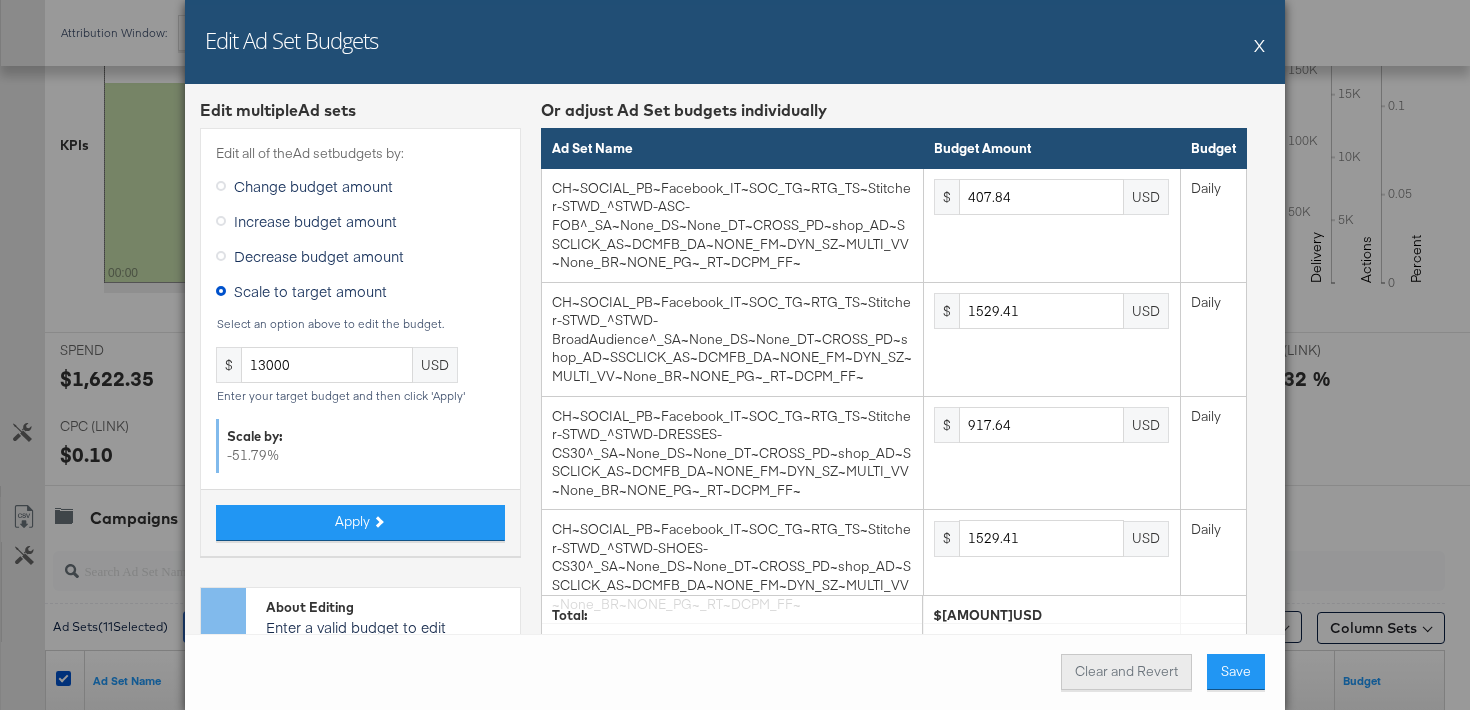 type on "845.92" 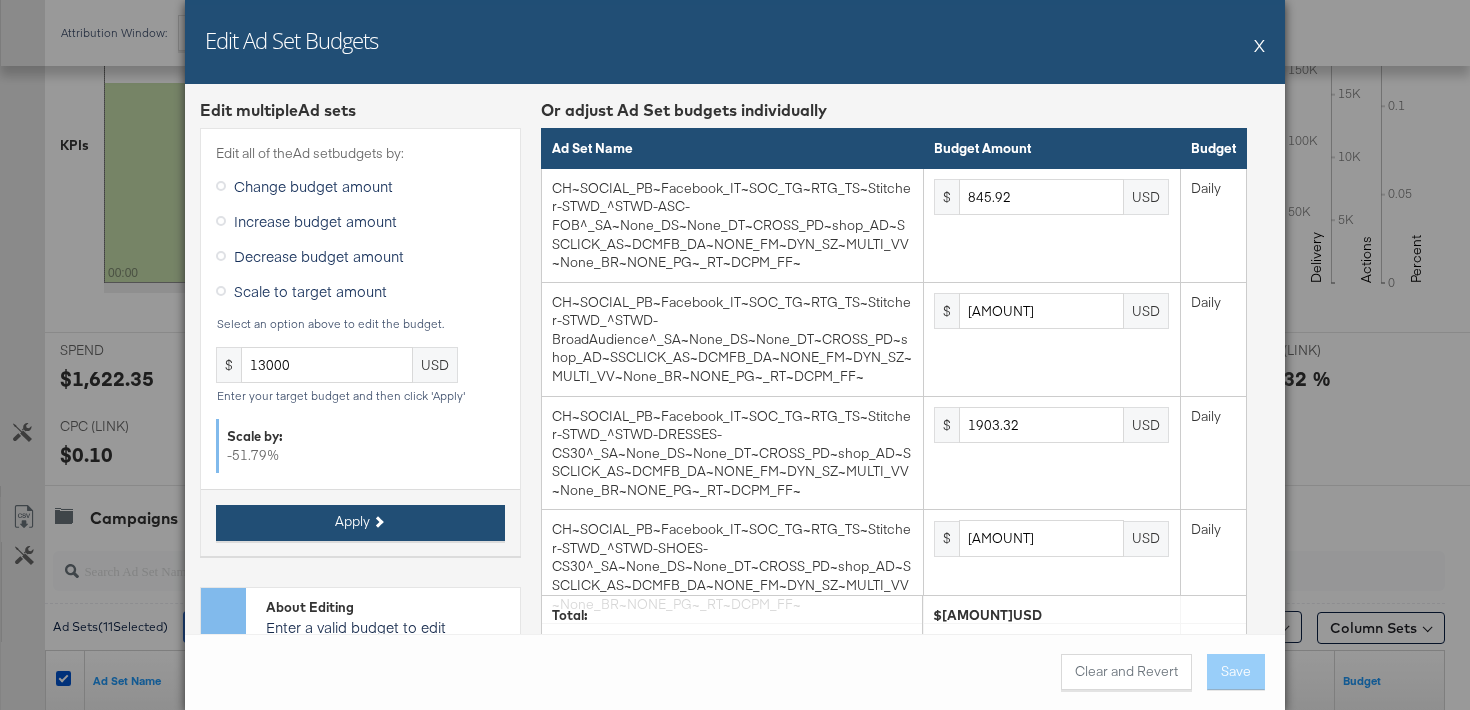 click on "Apply" at bounding box center (360, 523) 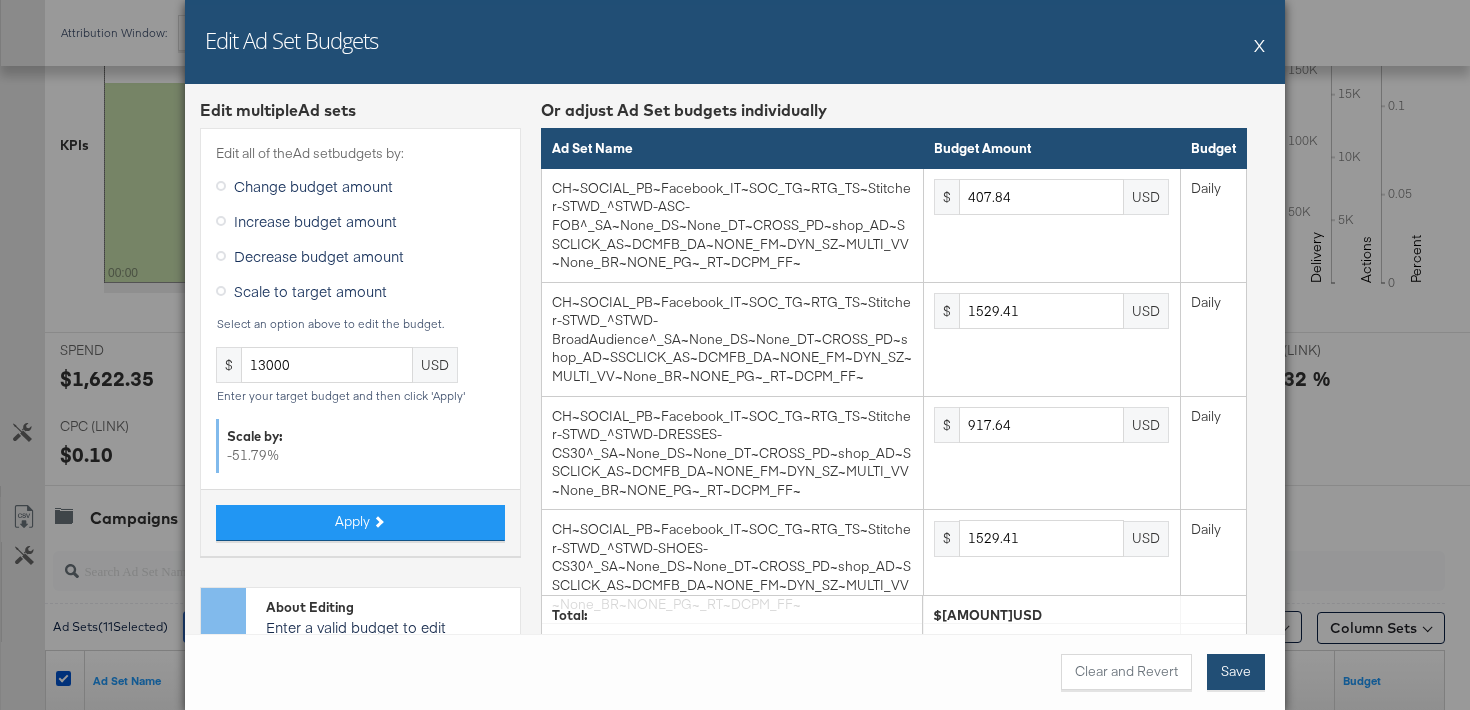 click on "Save" at bounding box center [1236, 672] 